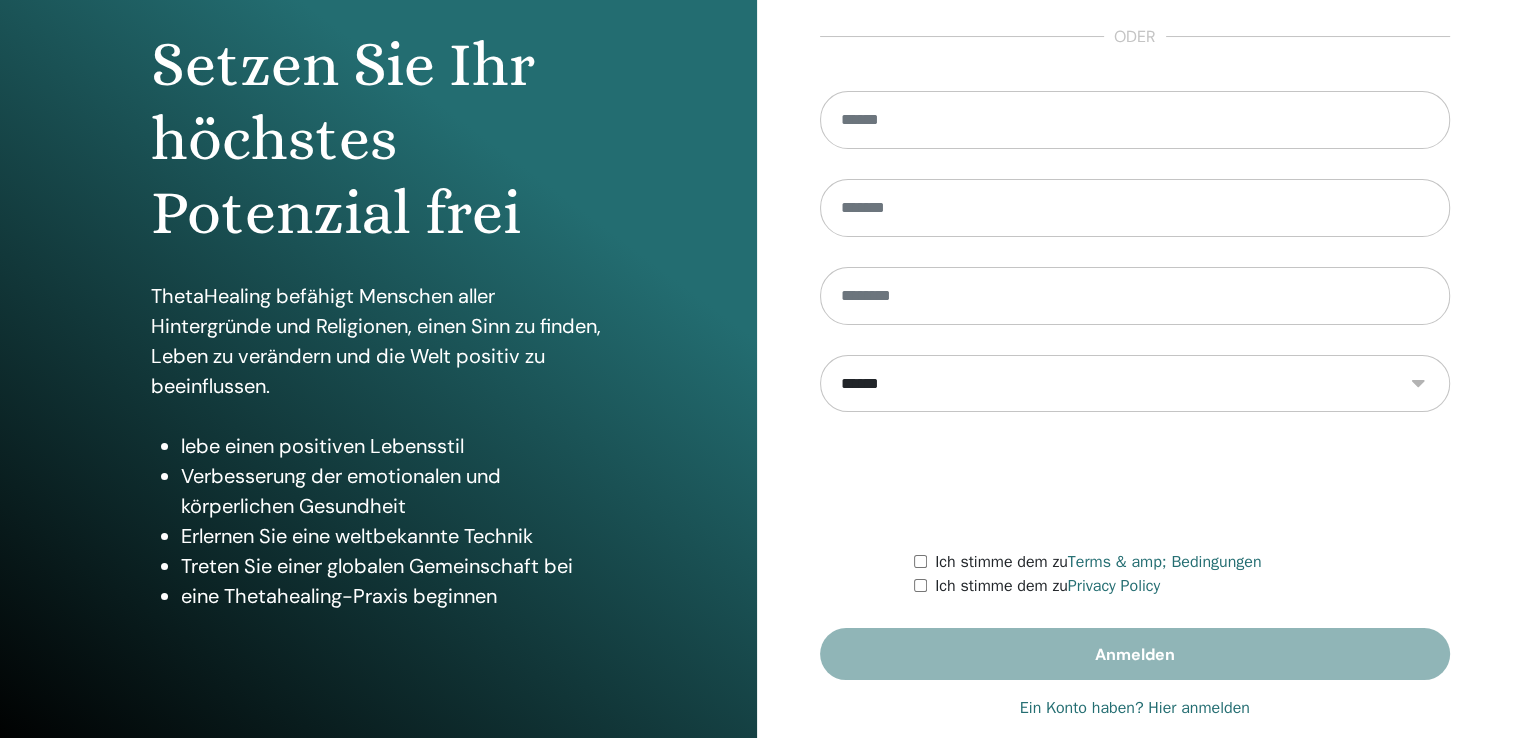 scroll, scrollTop: 221, scrollLeft: 0, axis: vertical 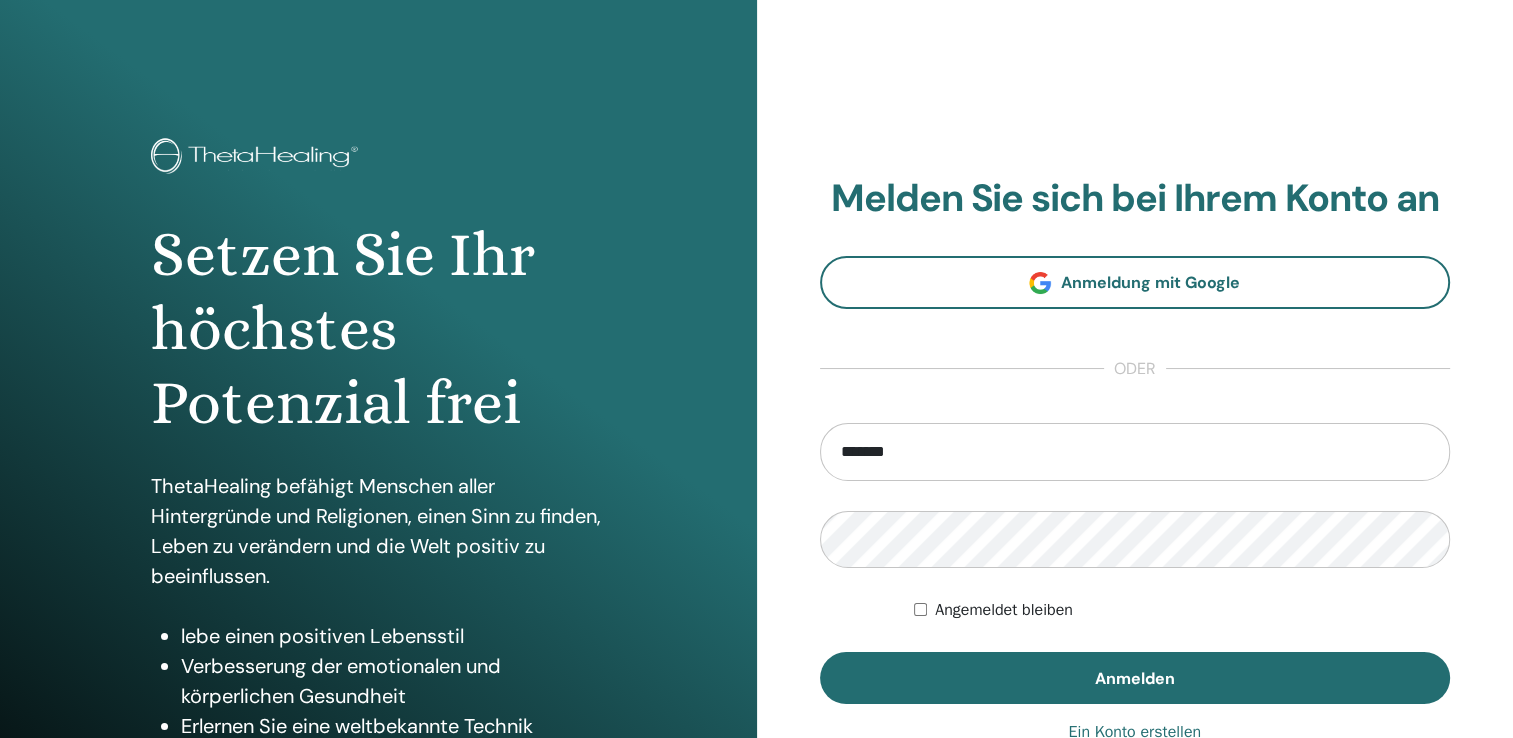 type on "**********" 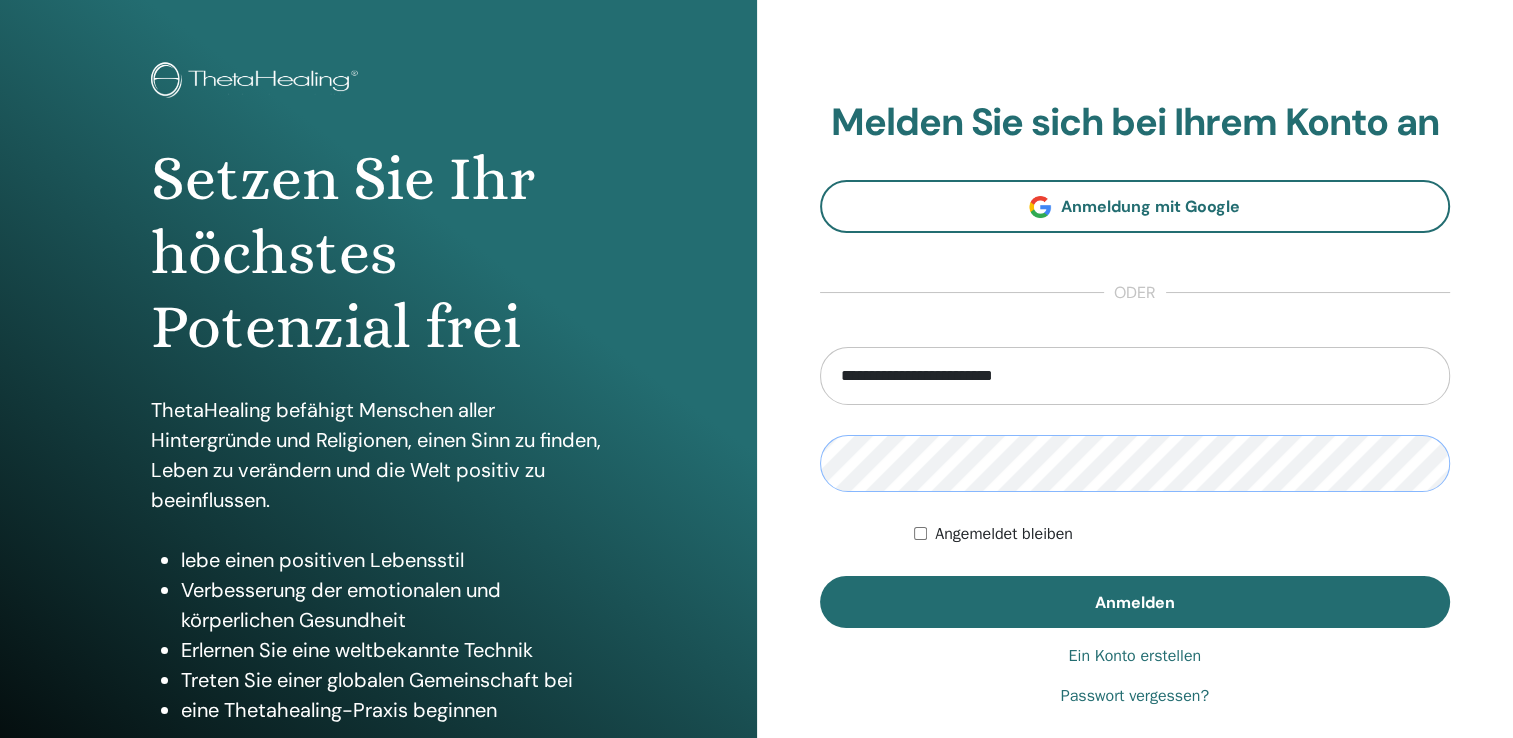 scroll, scrollTop: 133, scrollLeft: 0, axis: vertical 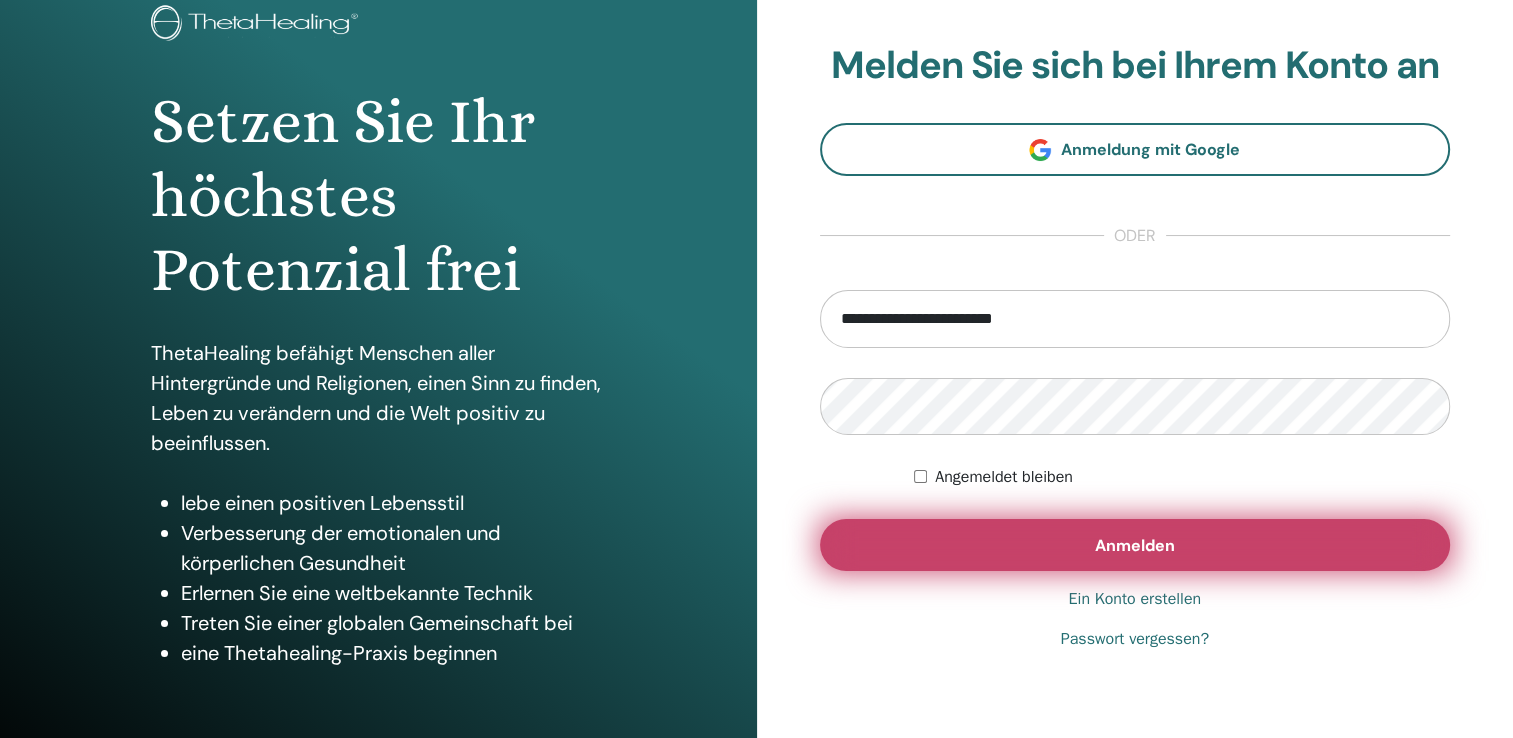 click on "Anmelden" at bounding box center [1135, 545] 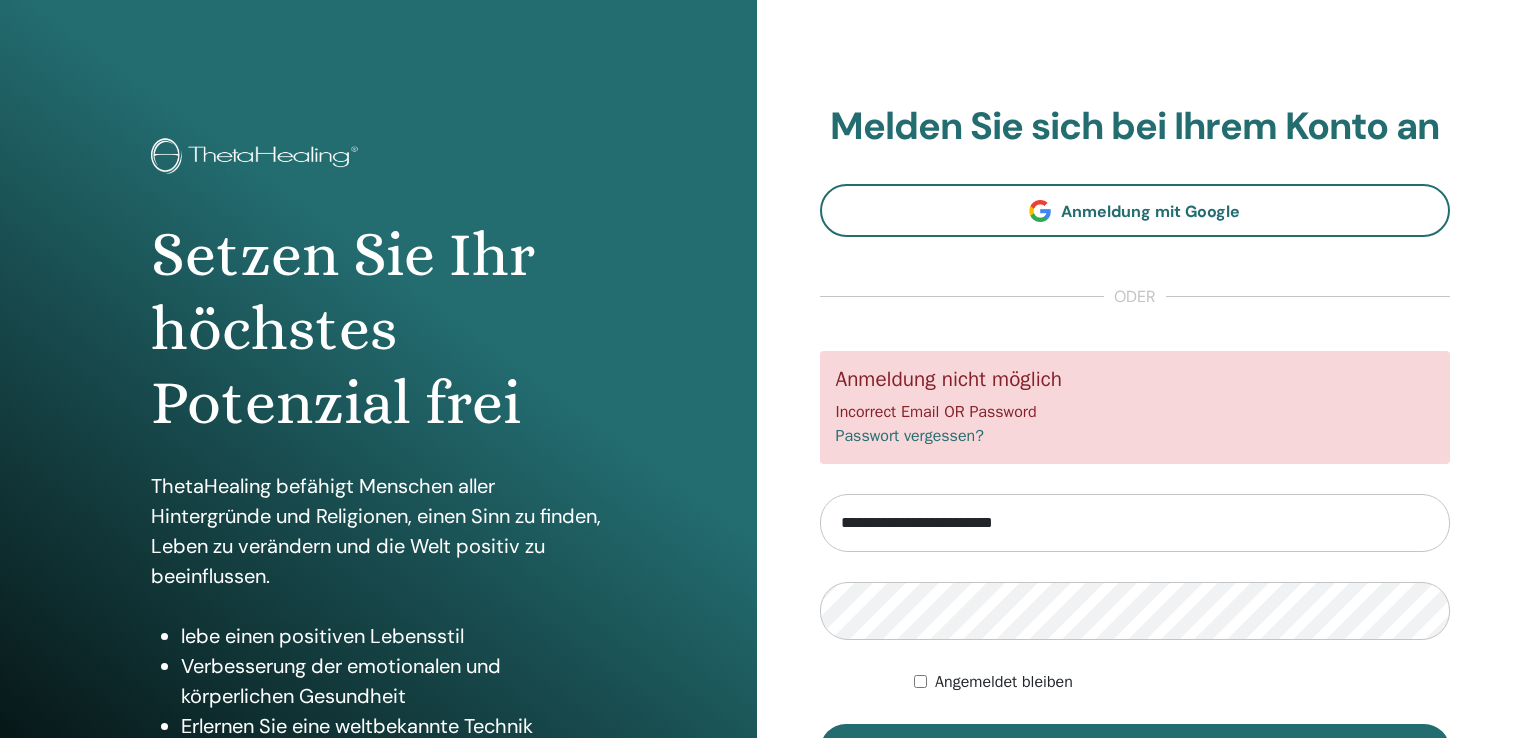 scroll, scrollTop: 0, scrollLeft: 0, axis: both 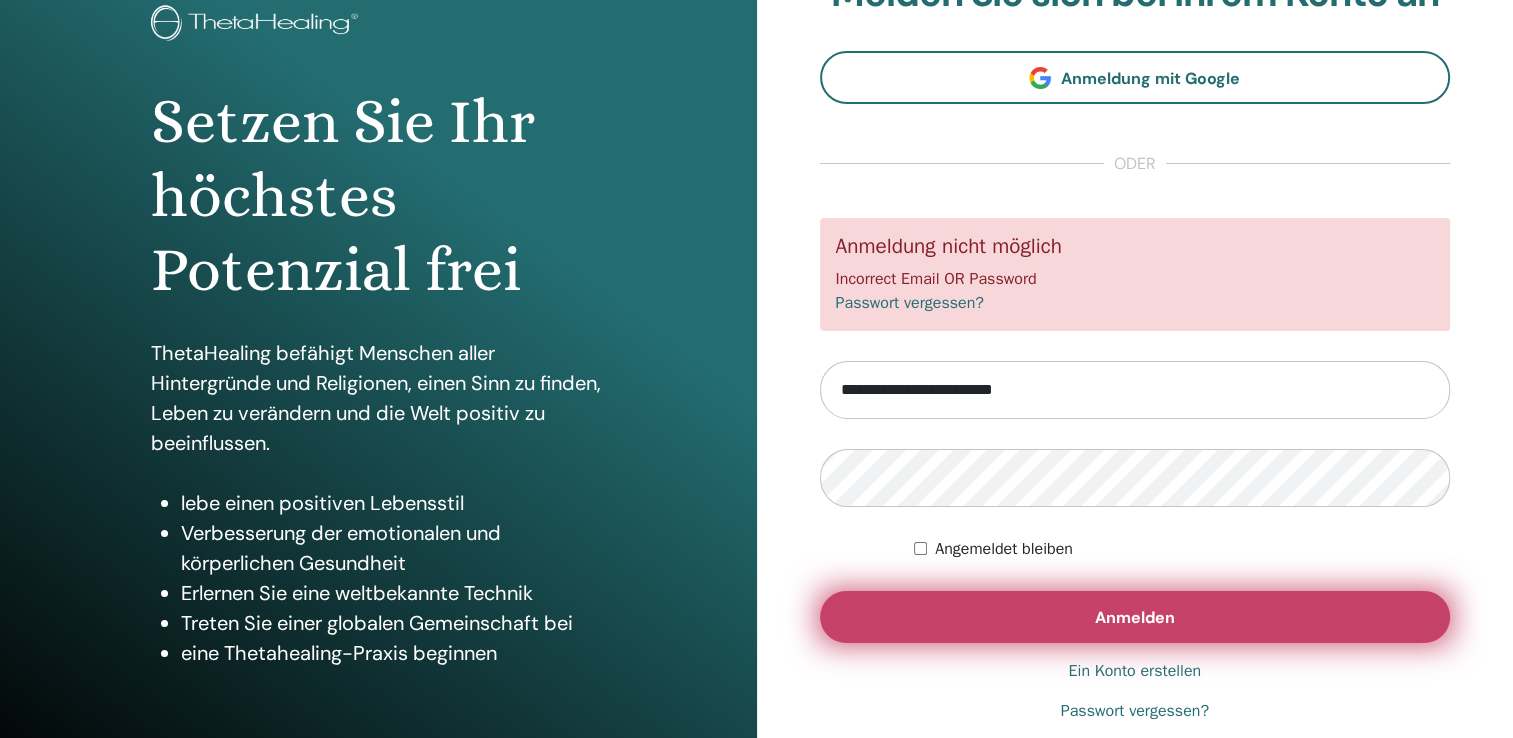 click on "Anmelden" at bounding box center (1135, 617) 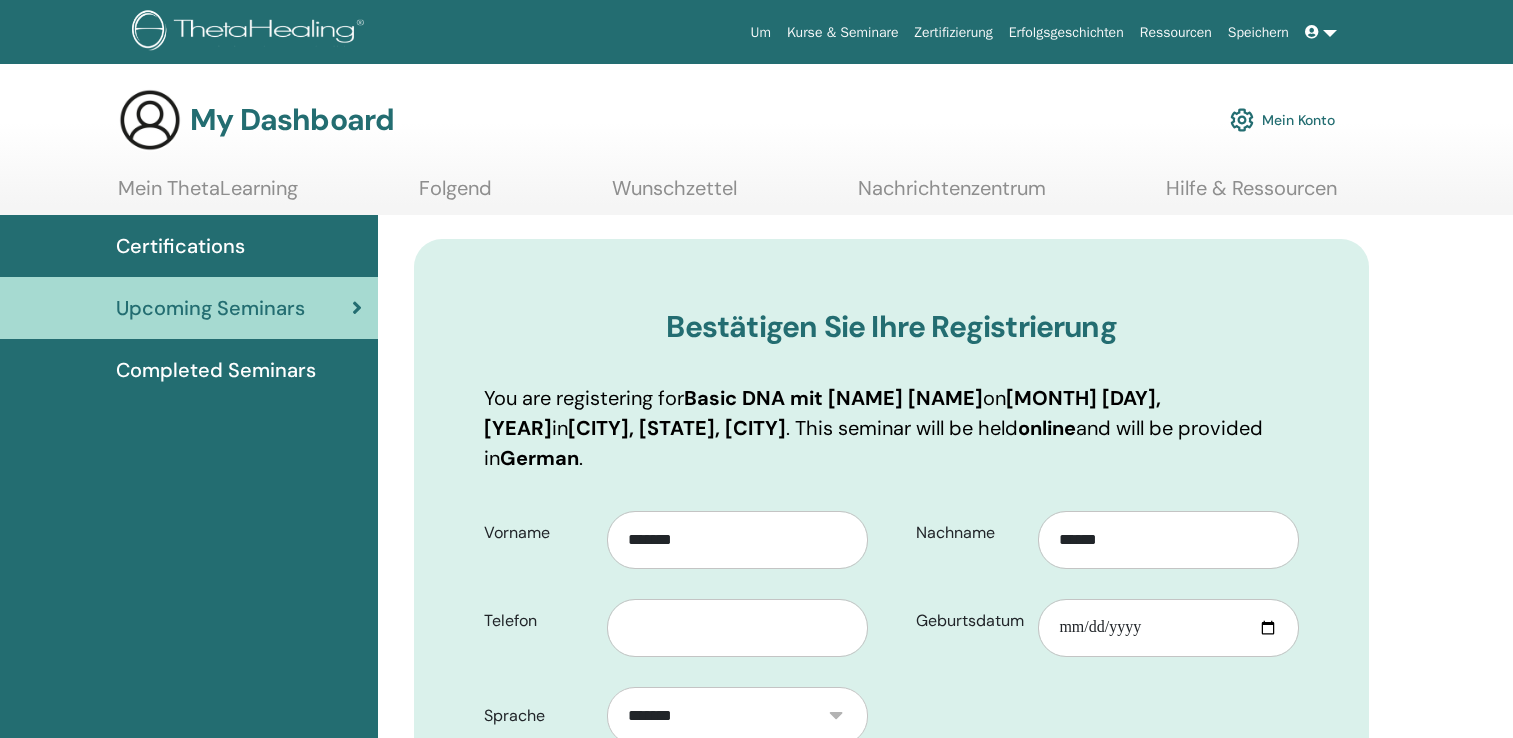 scroll, scrollTop: 0, scrollLeft: 0, axis: both 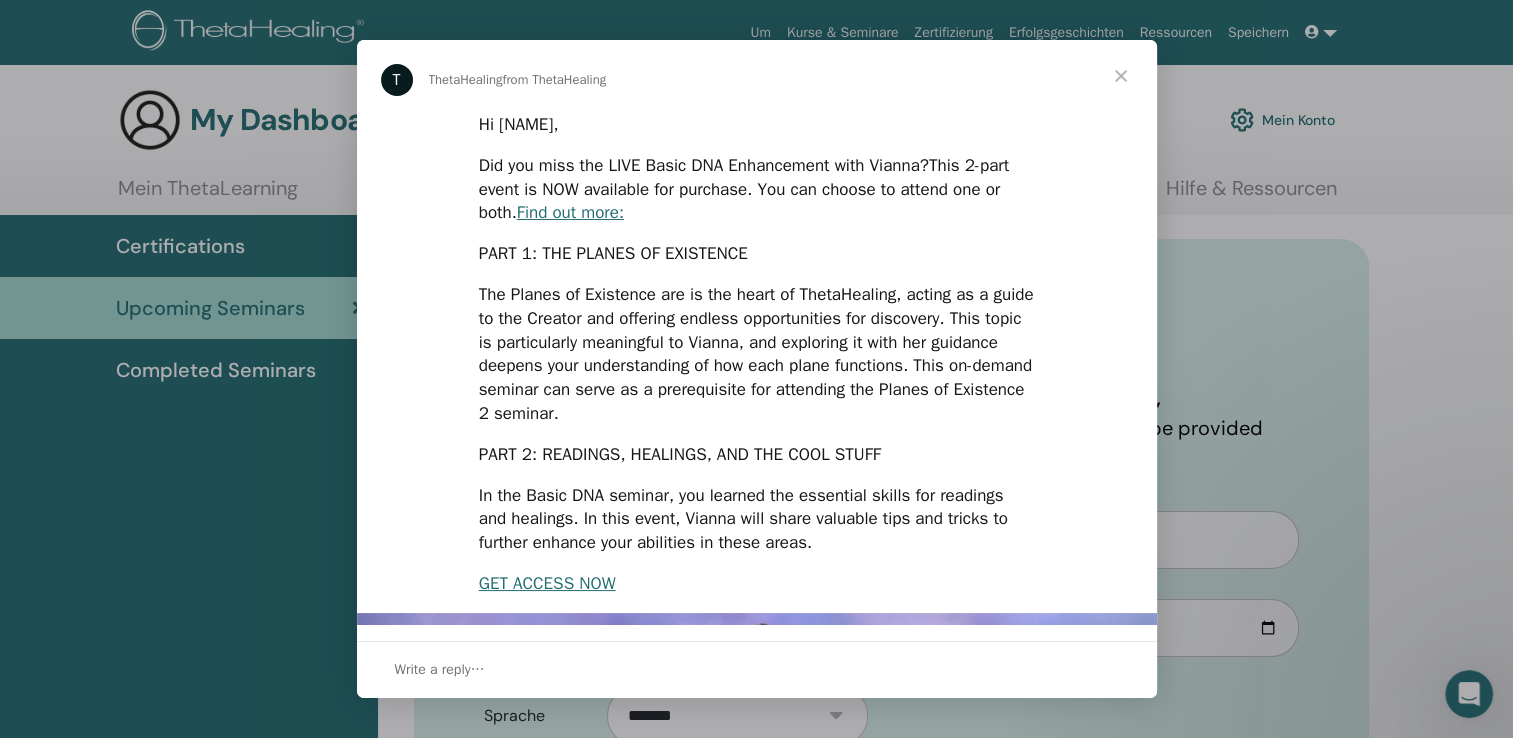 click at bounding box center [1121, 76] 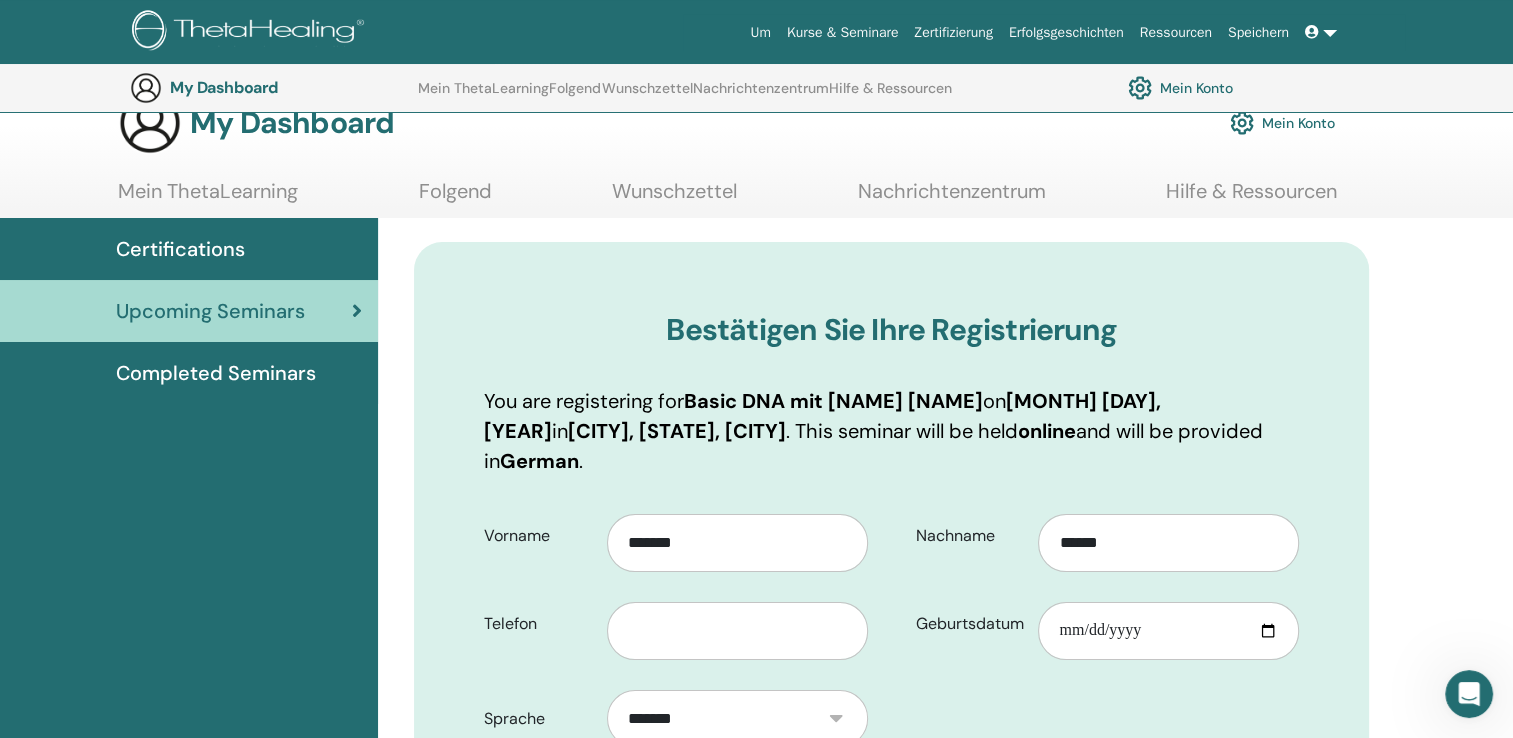 scroll, scrollTop: 0, scrollLeft: 0, axis: both 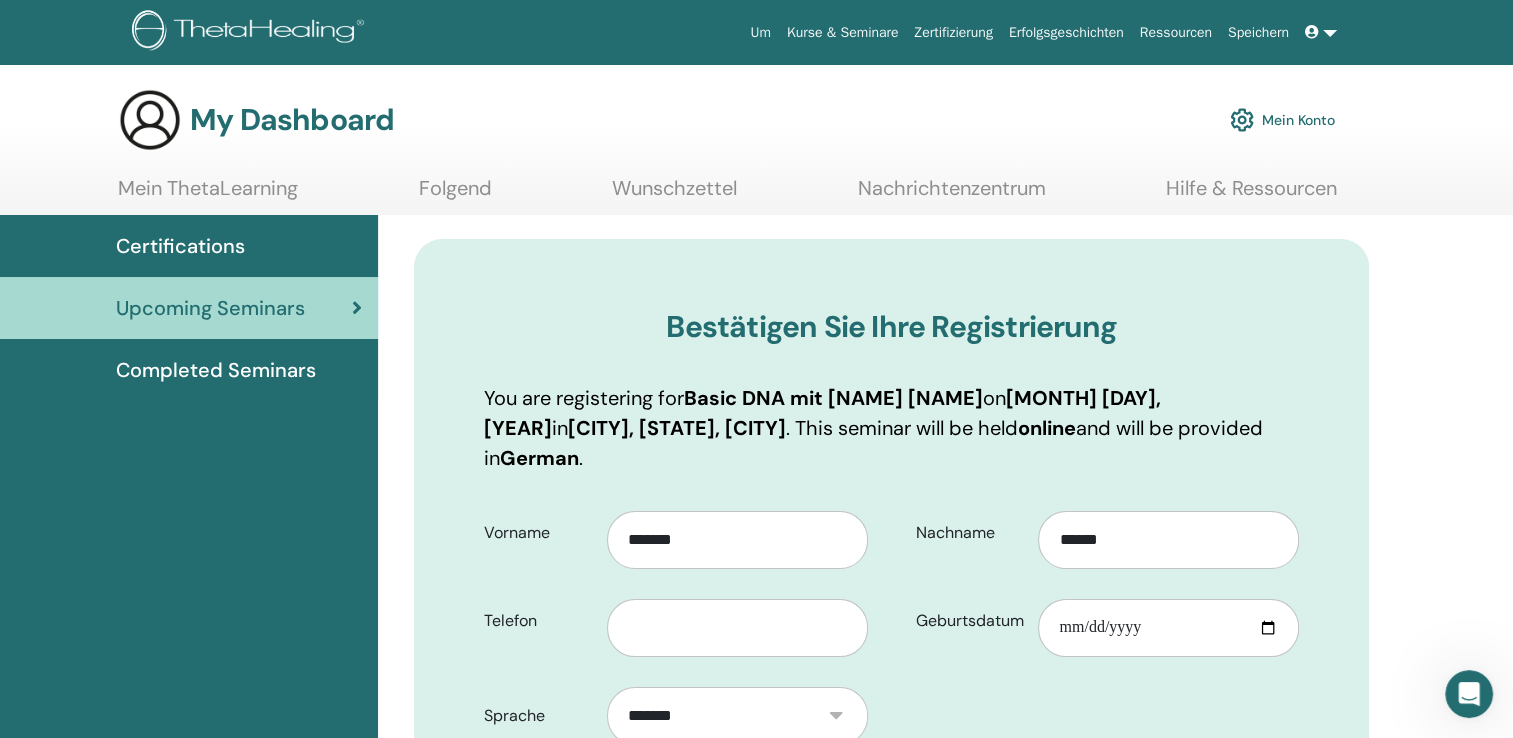 click at bounding box center [1321, 32] 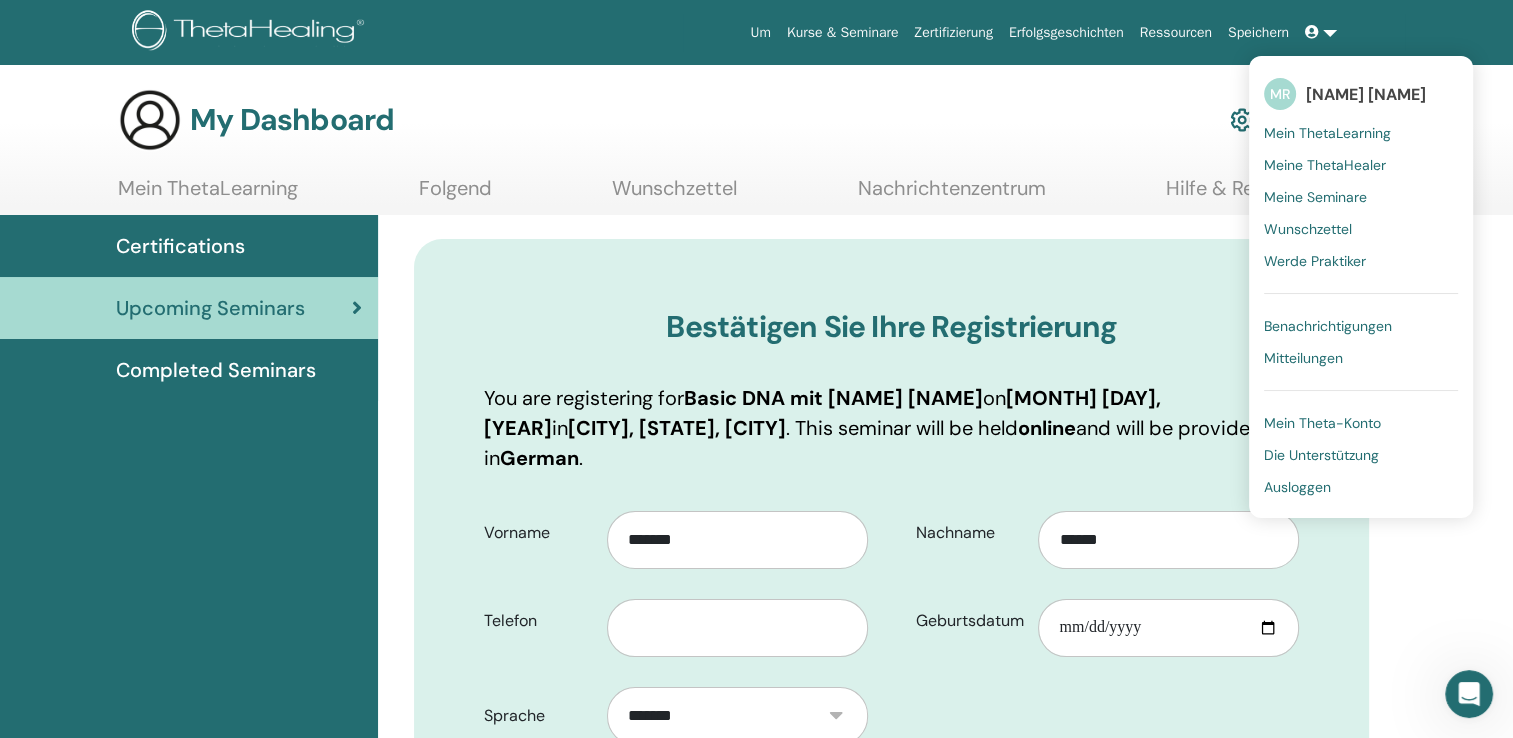 click on "My Dashboard
Mein Konto" at bounding box center [726, 120] 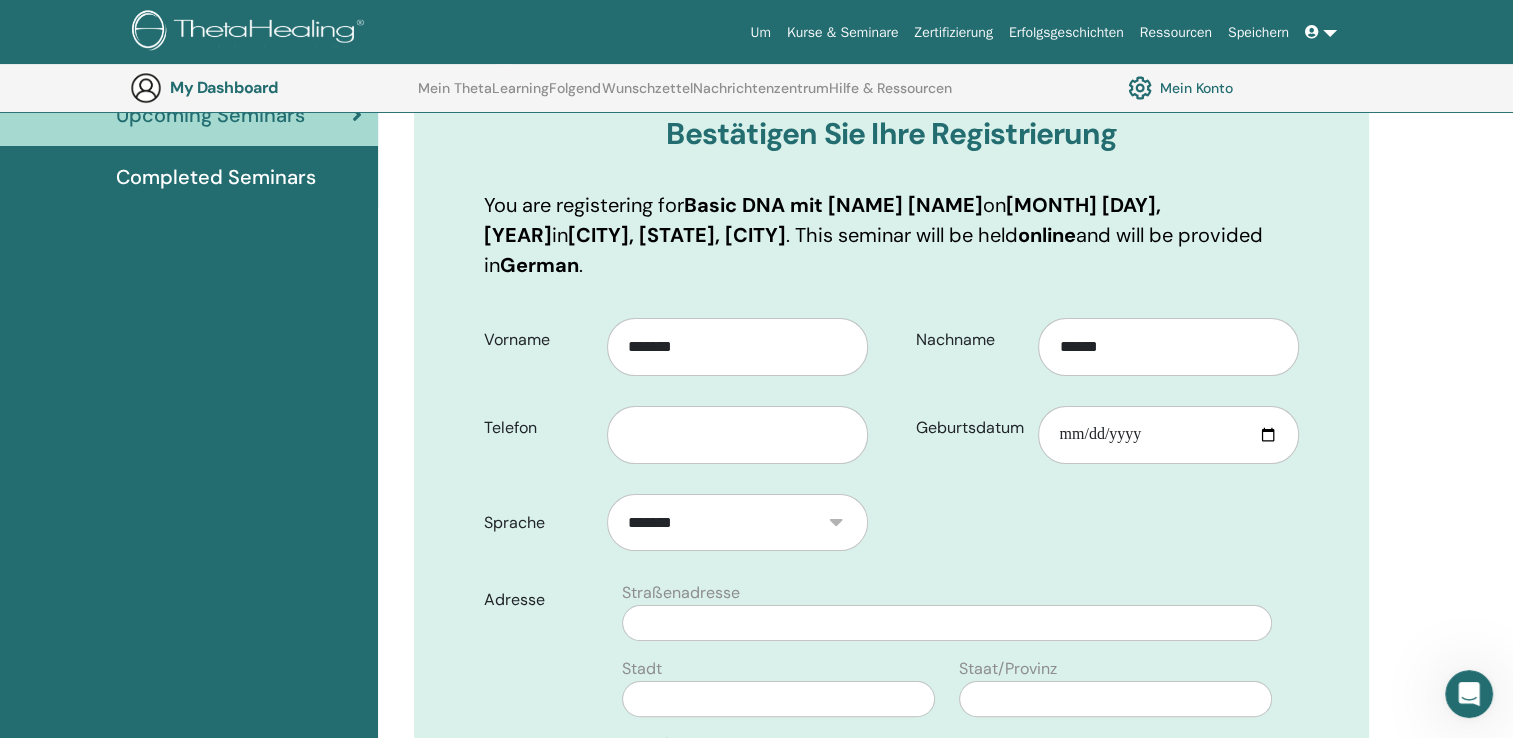 scroll, scrollTop: 314, scrollLeft: 0, axis: vertical 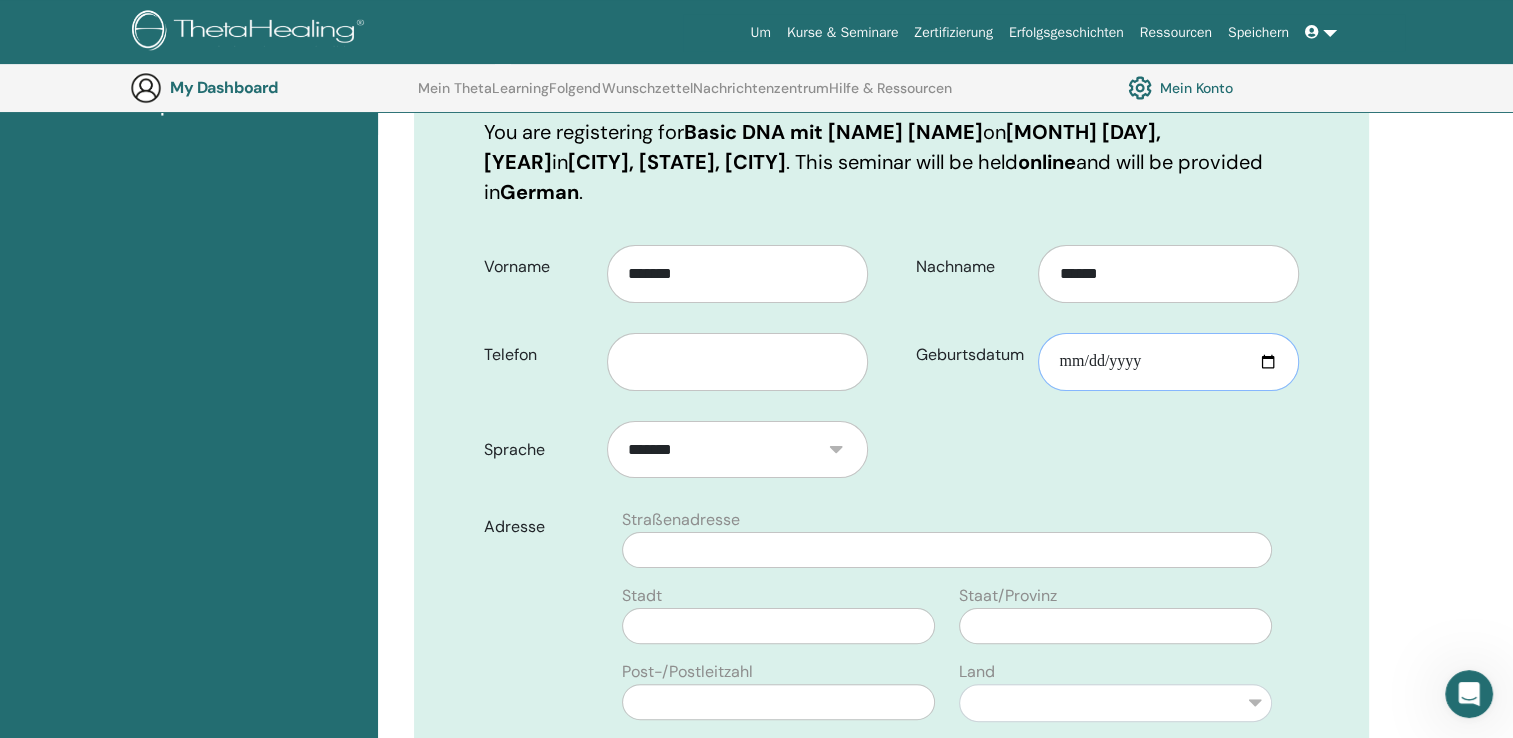 click on "Geburtsdatum" at bounding box center [1168, 362] 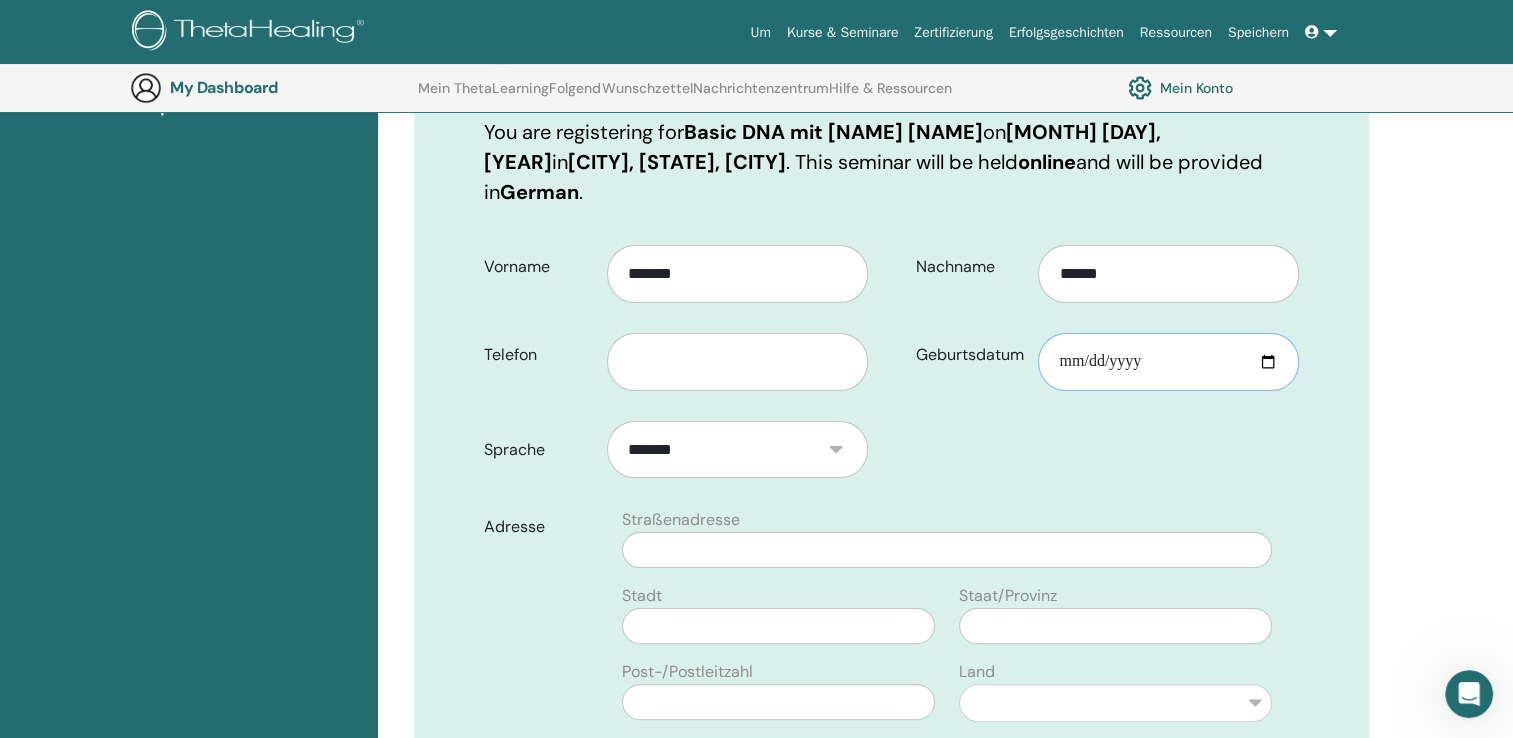 click on "**********" at bounding box center (1168, 362) 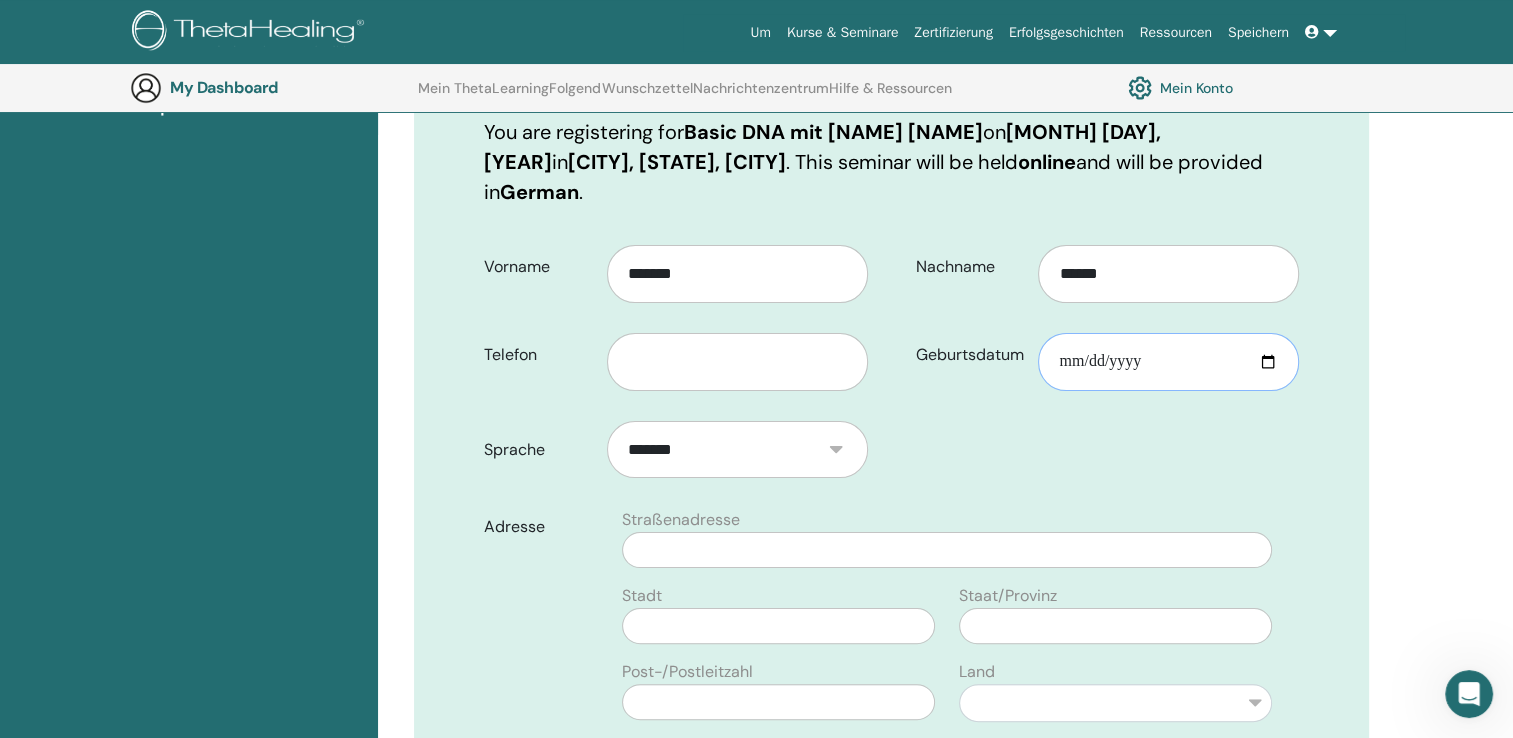 click on "**********" at bounding box center (1168, 362) 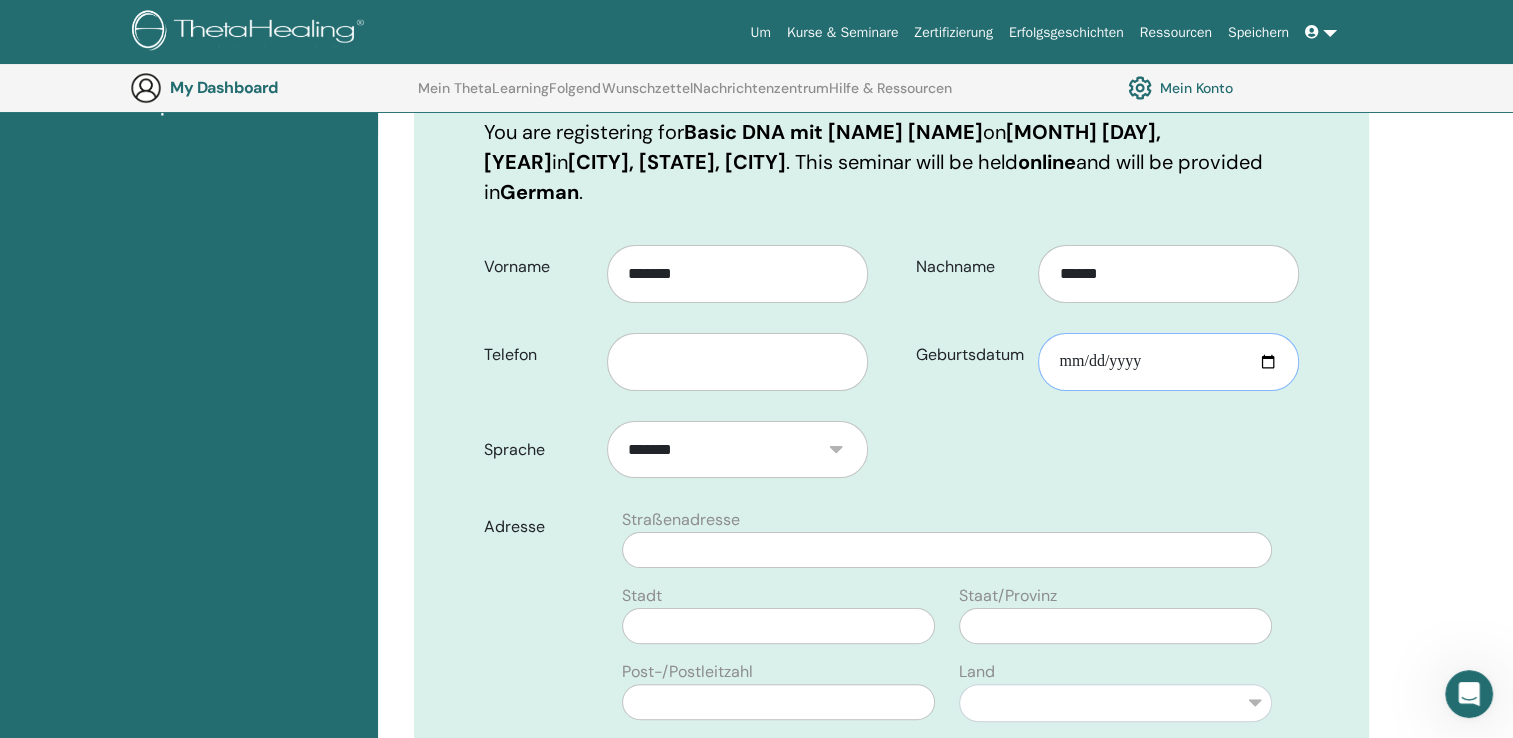 type on "**********" 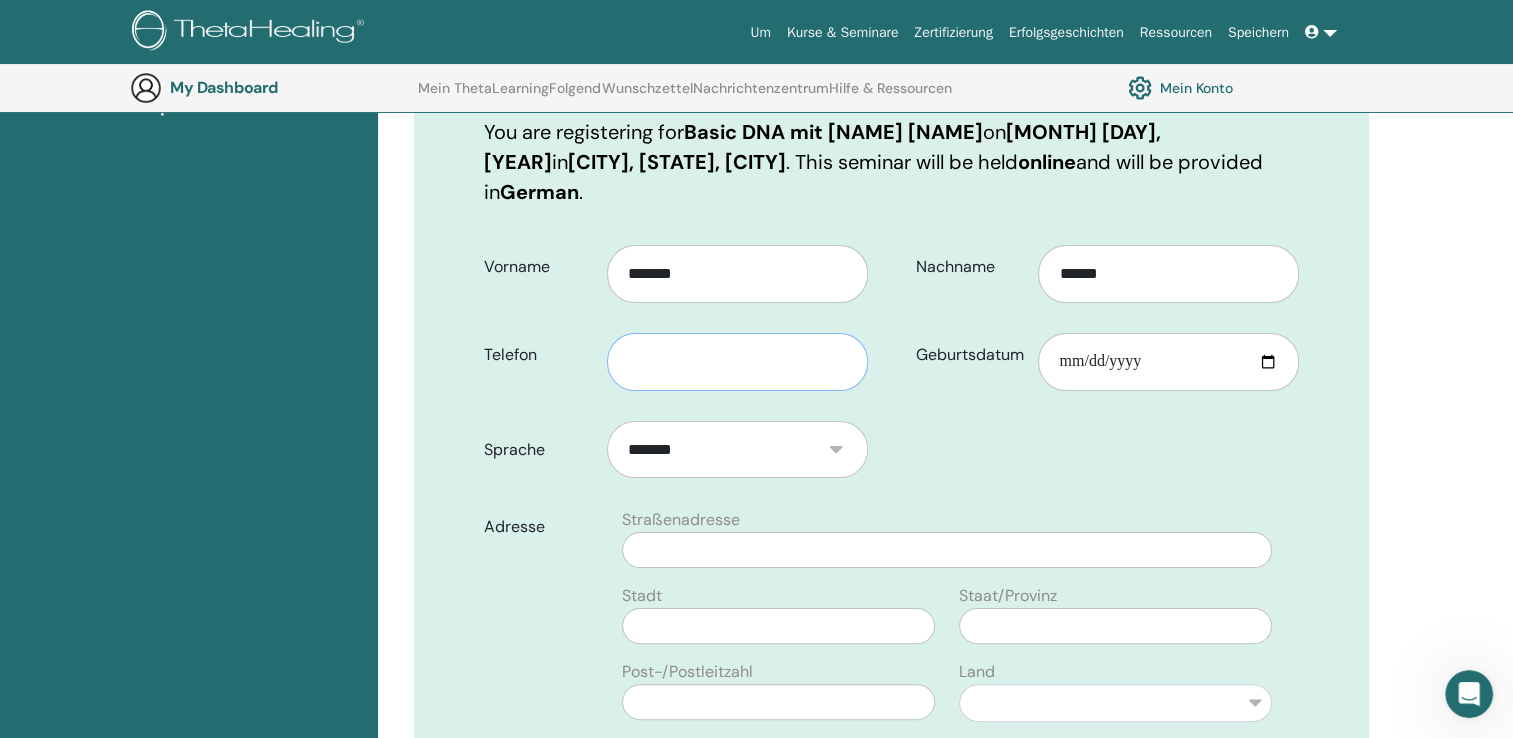 click at bounding box center (737, 362) 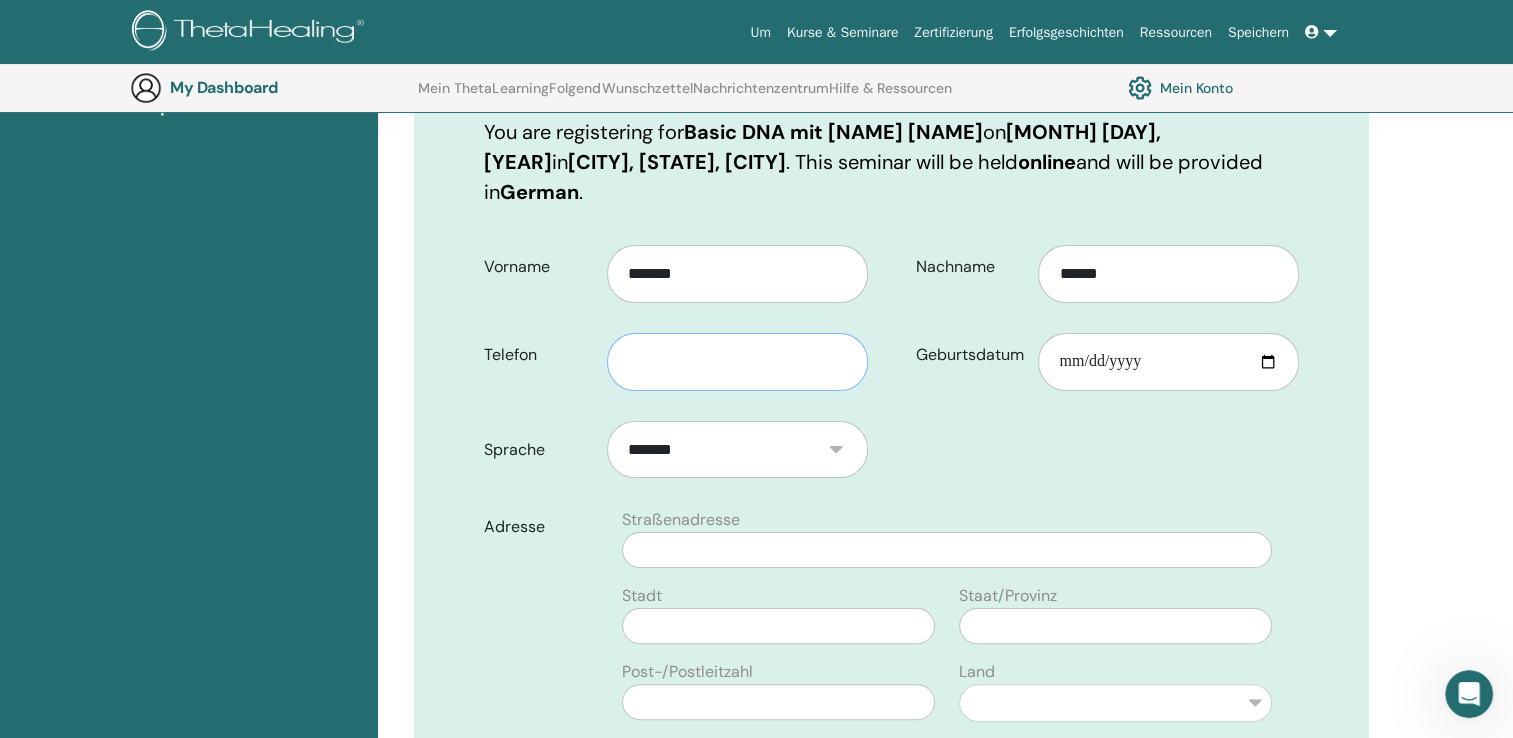 type on "**********" 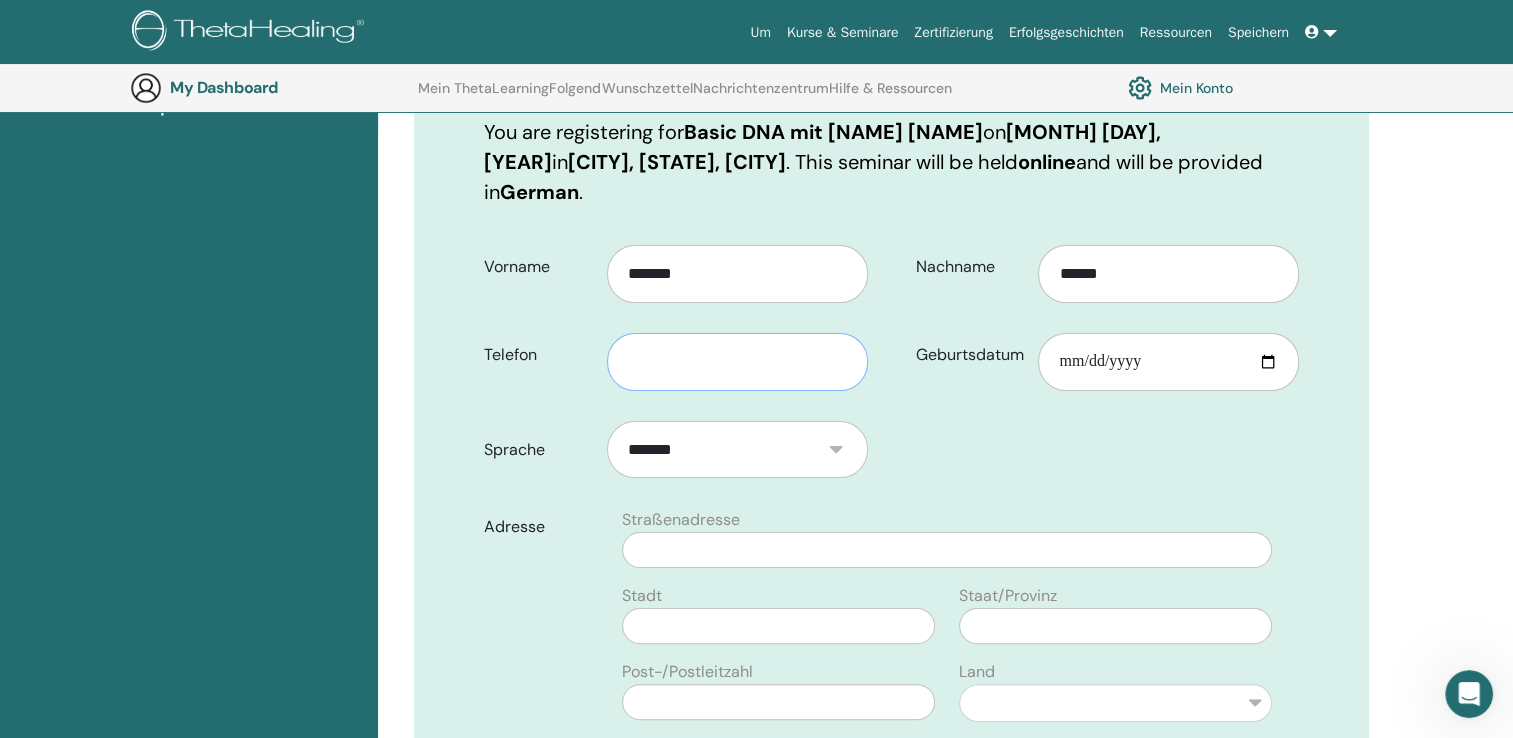 type on "**********" 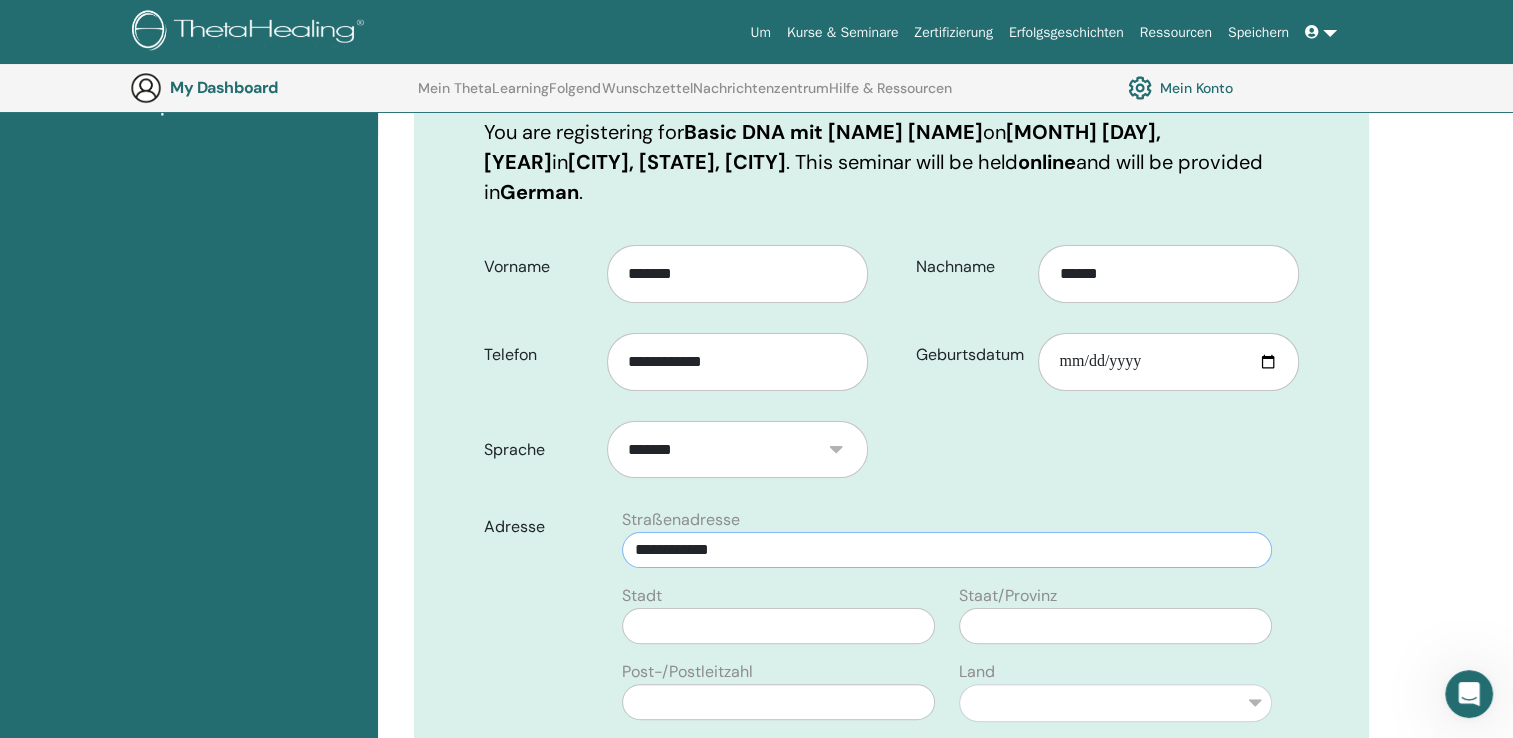 type on "**********" 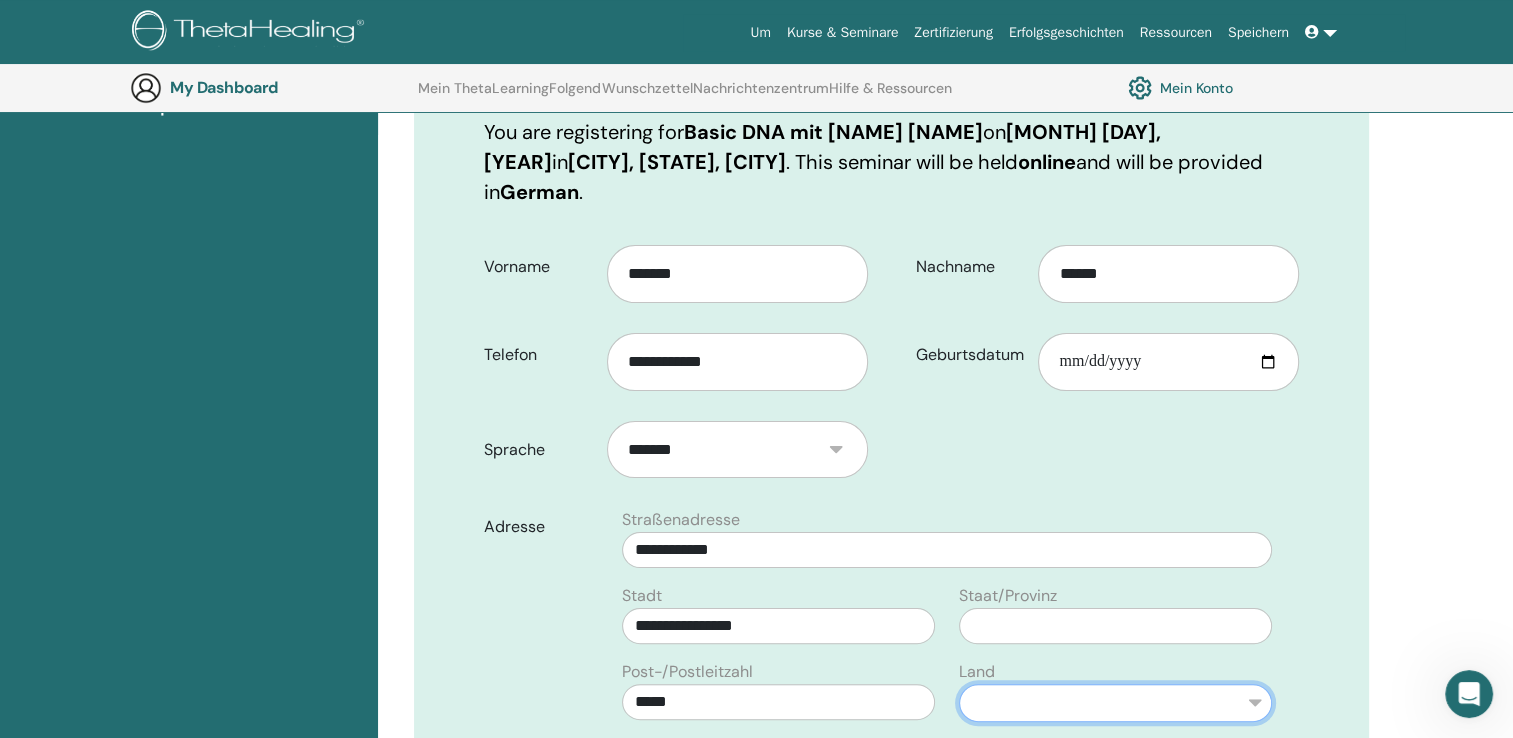 select on "**" 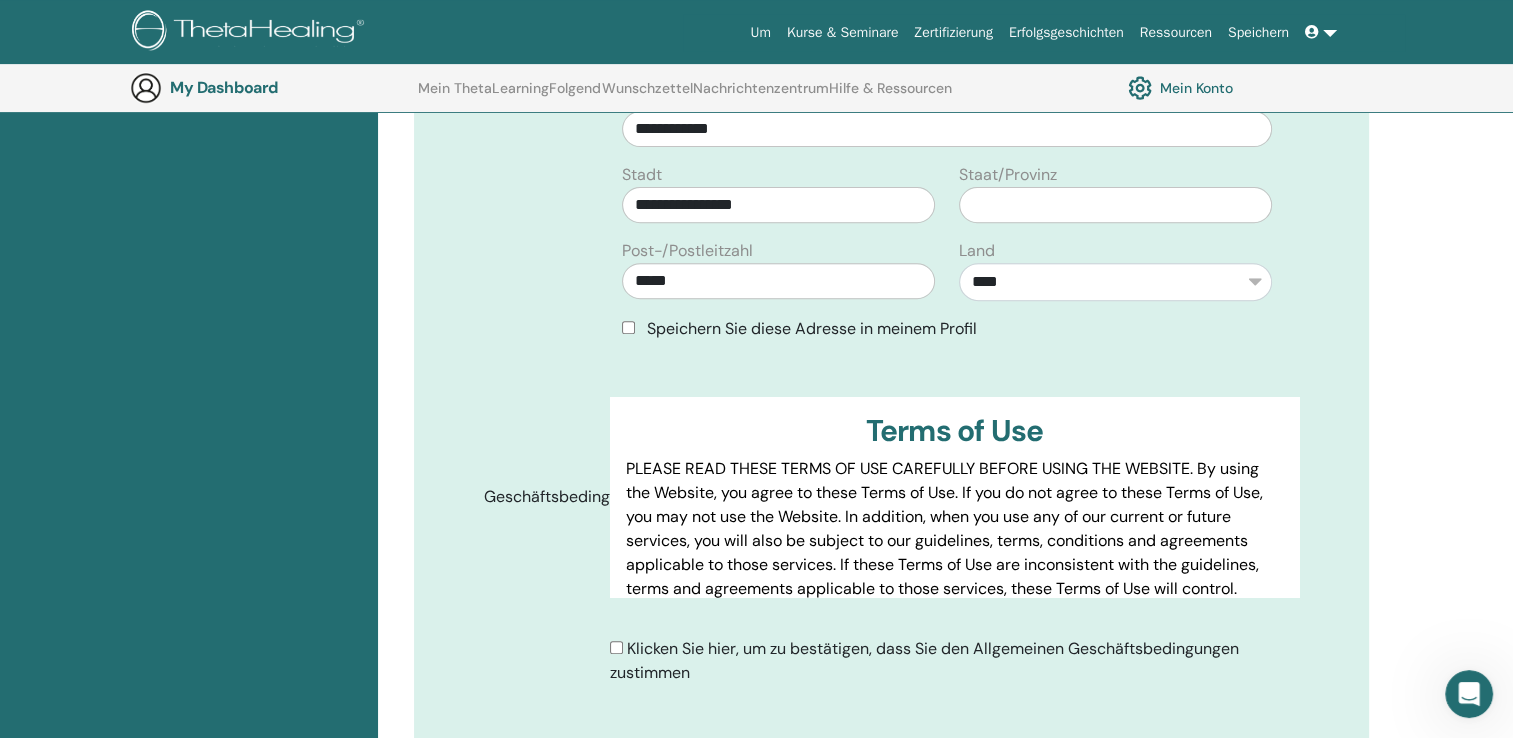 scroll, scrollTop: 848, scrollLeft: 0, axis: vertical 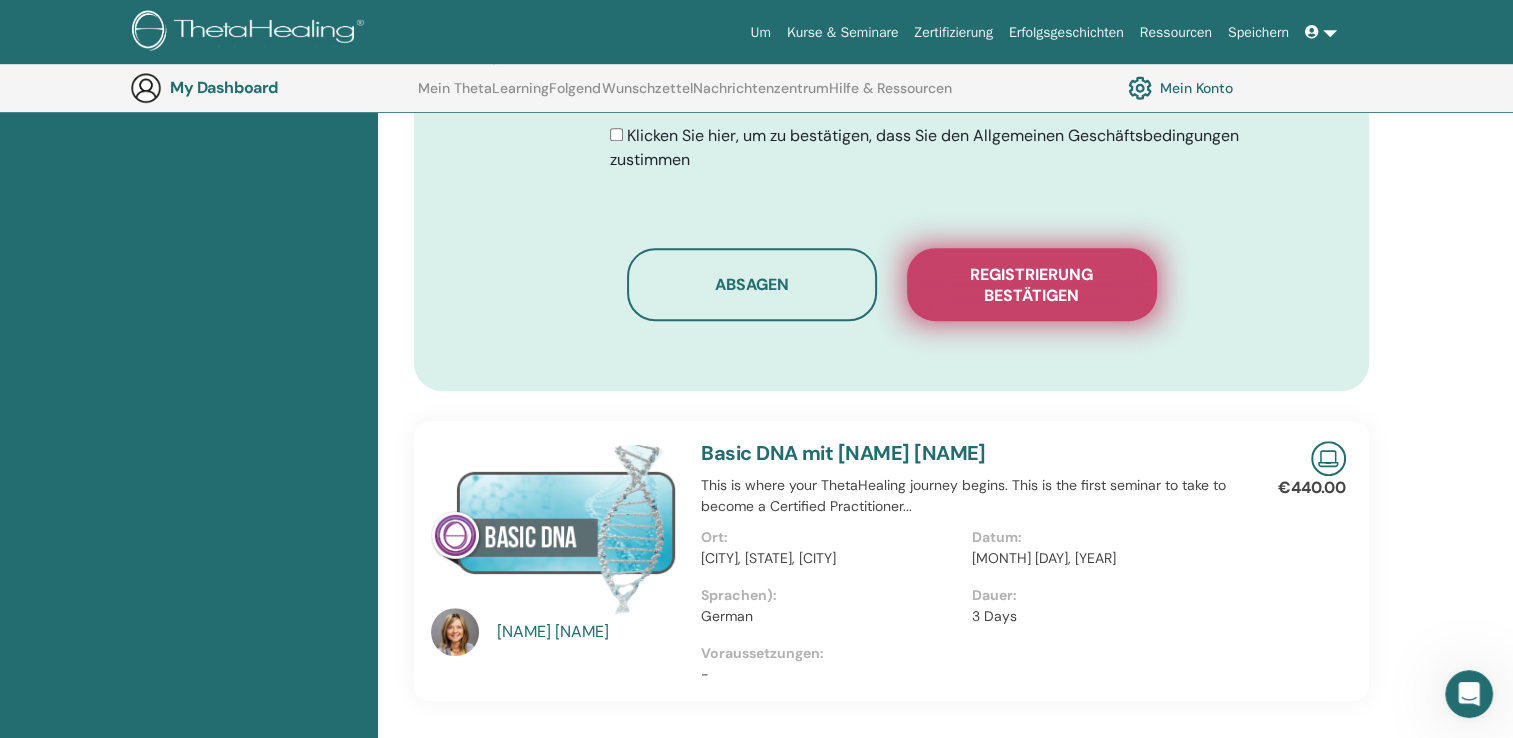 click on "Registrierung bestätigen" at bounding box center (1032, 285) 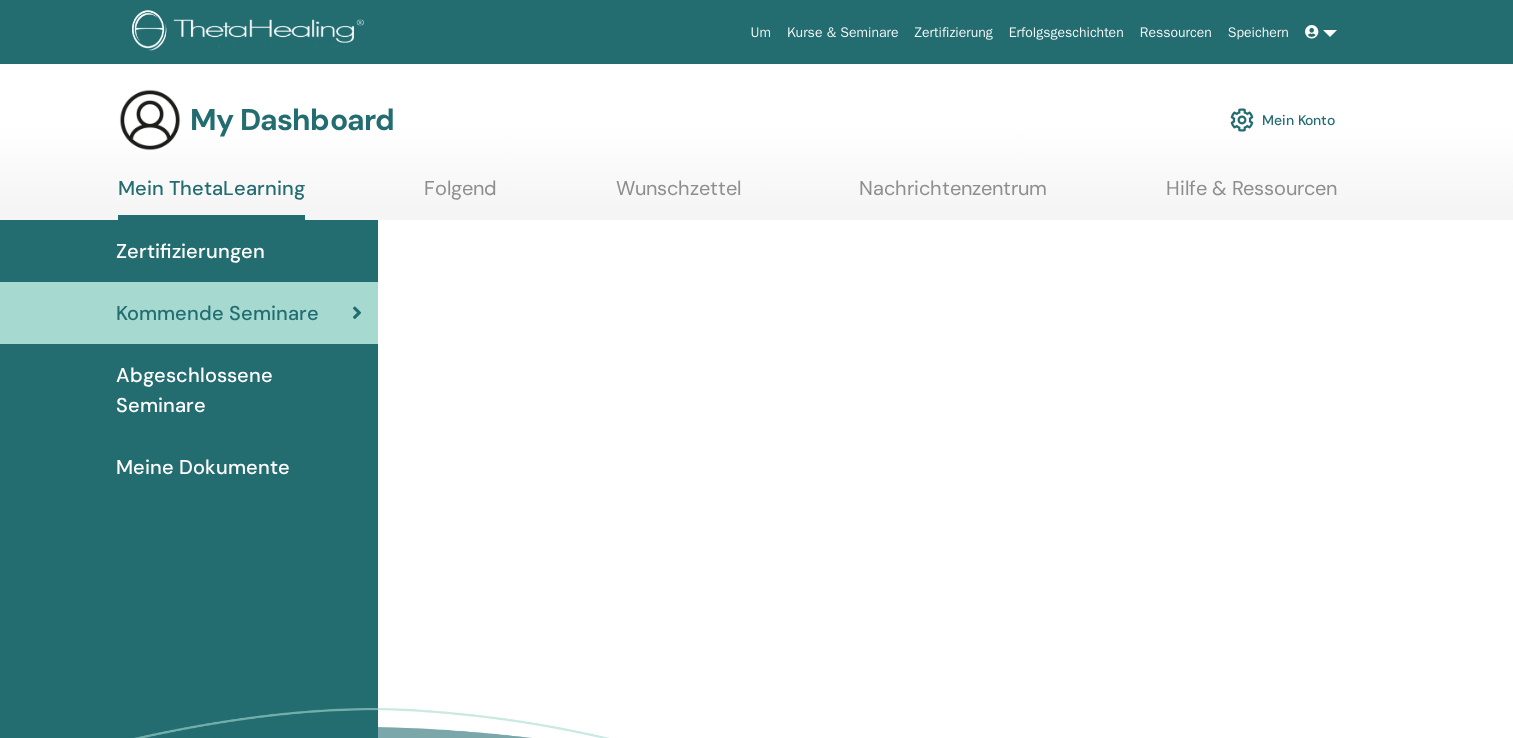 scroll, scrollTop: 0, scrollLeft: 0, axis: both 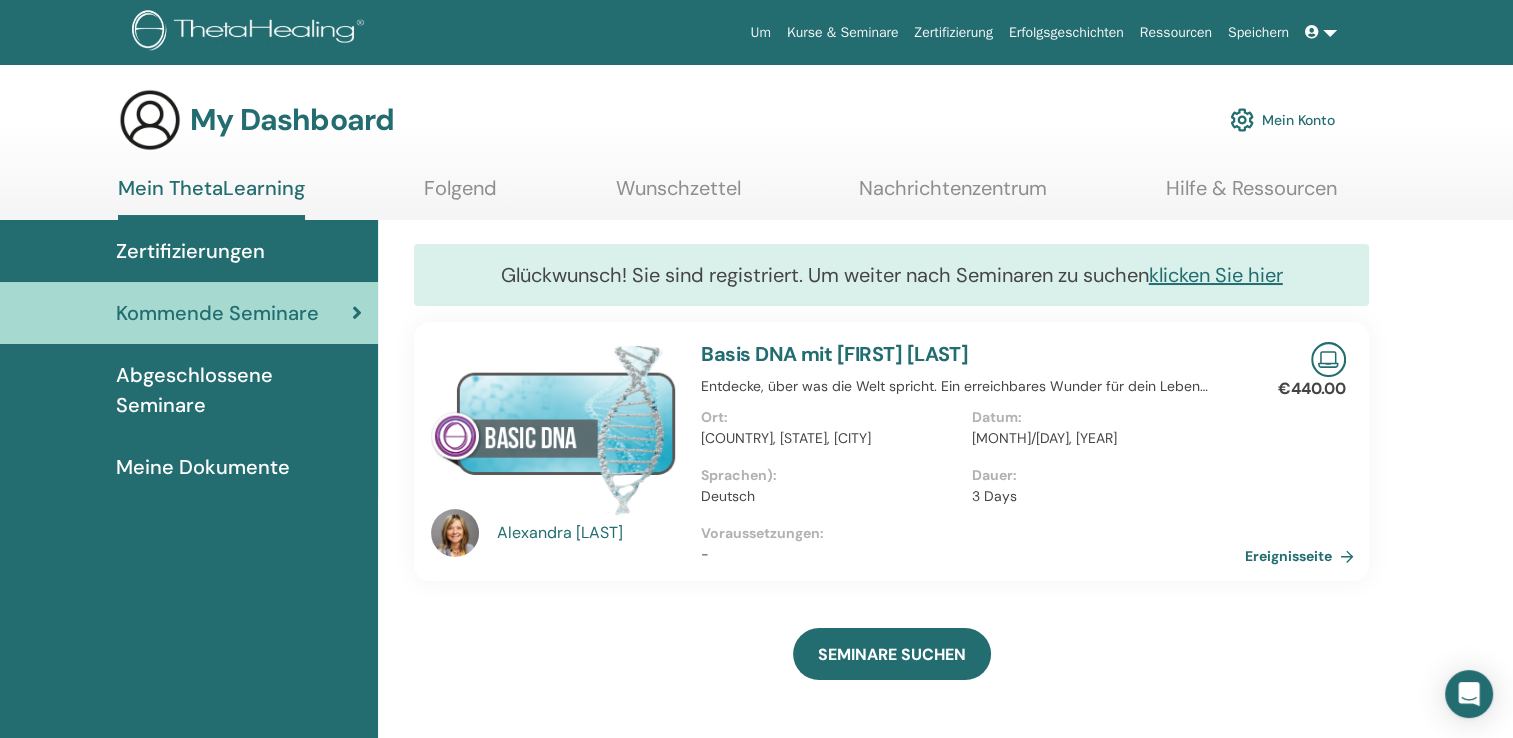 click on "Ereignisseite" at bounding box center (1303, 556) 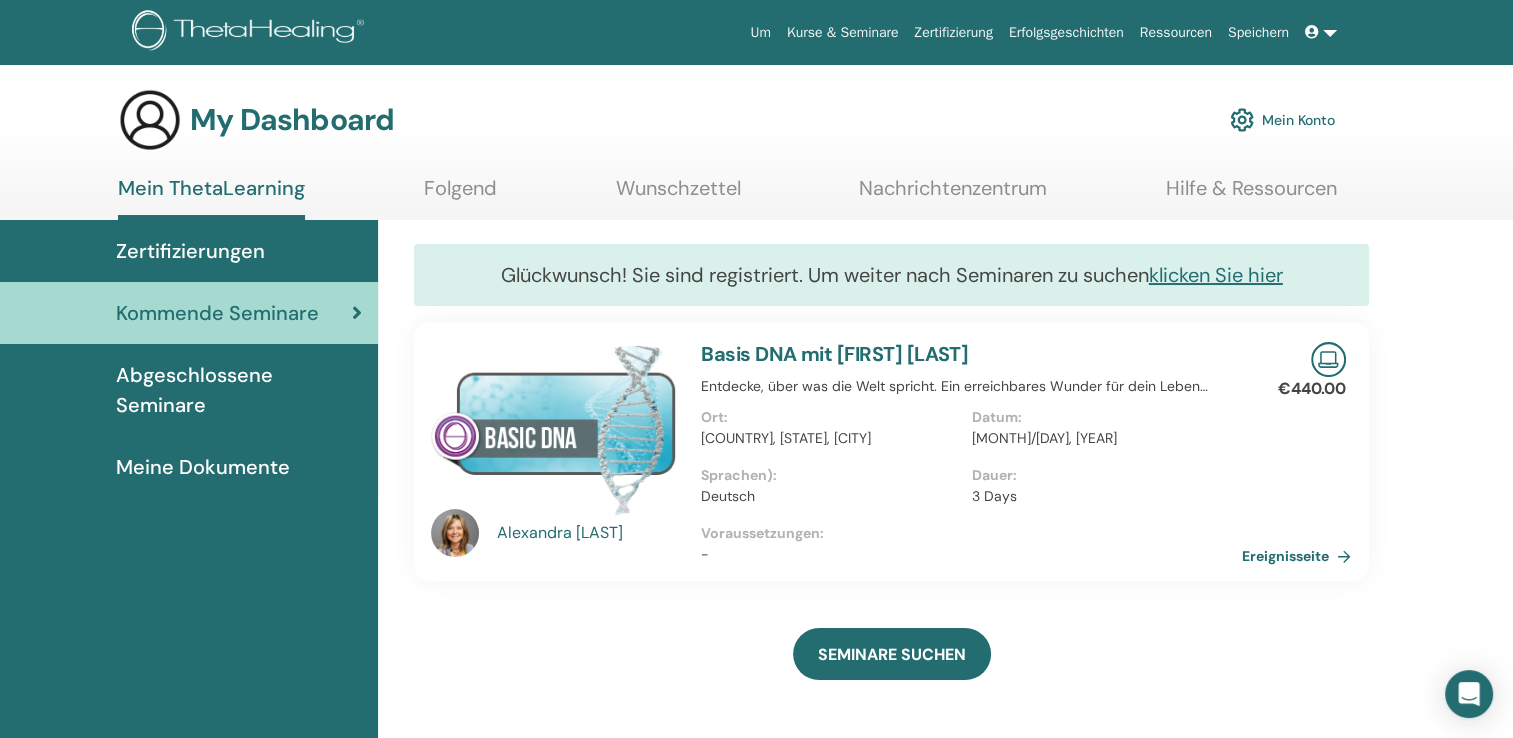 click at bounding box center (1321, 32) 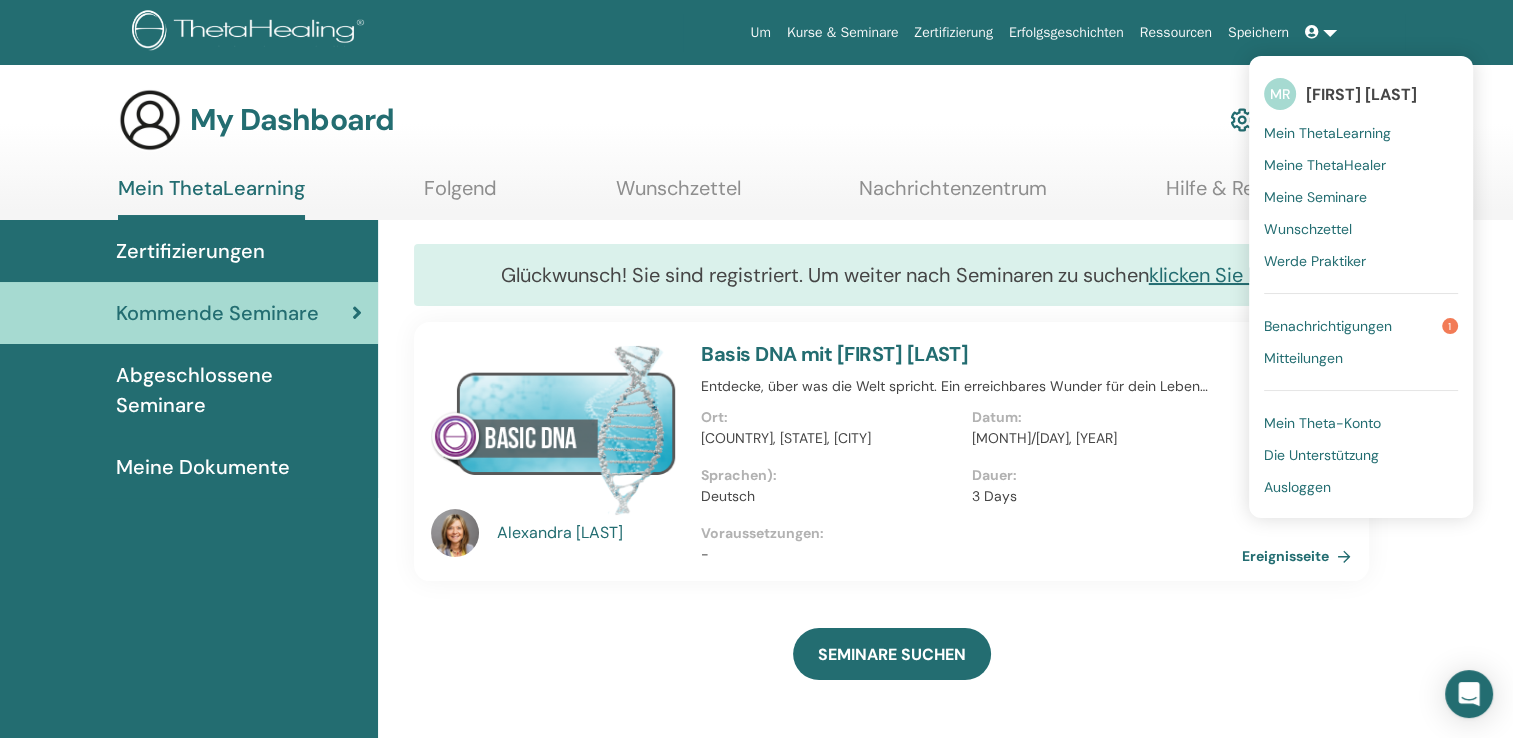 click on "Ausloggen" at bounding box center (1297, 487) 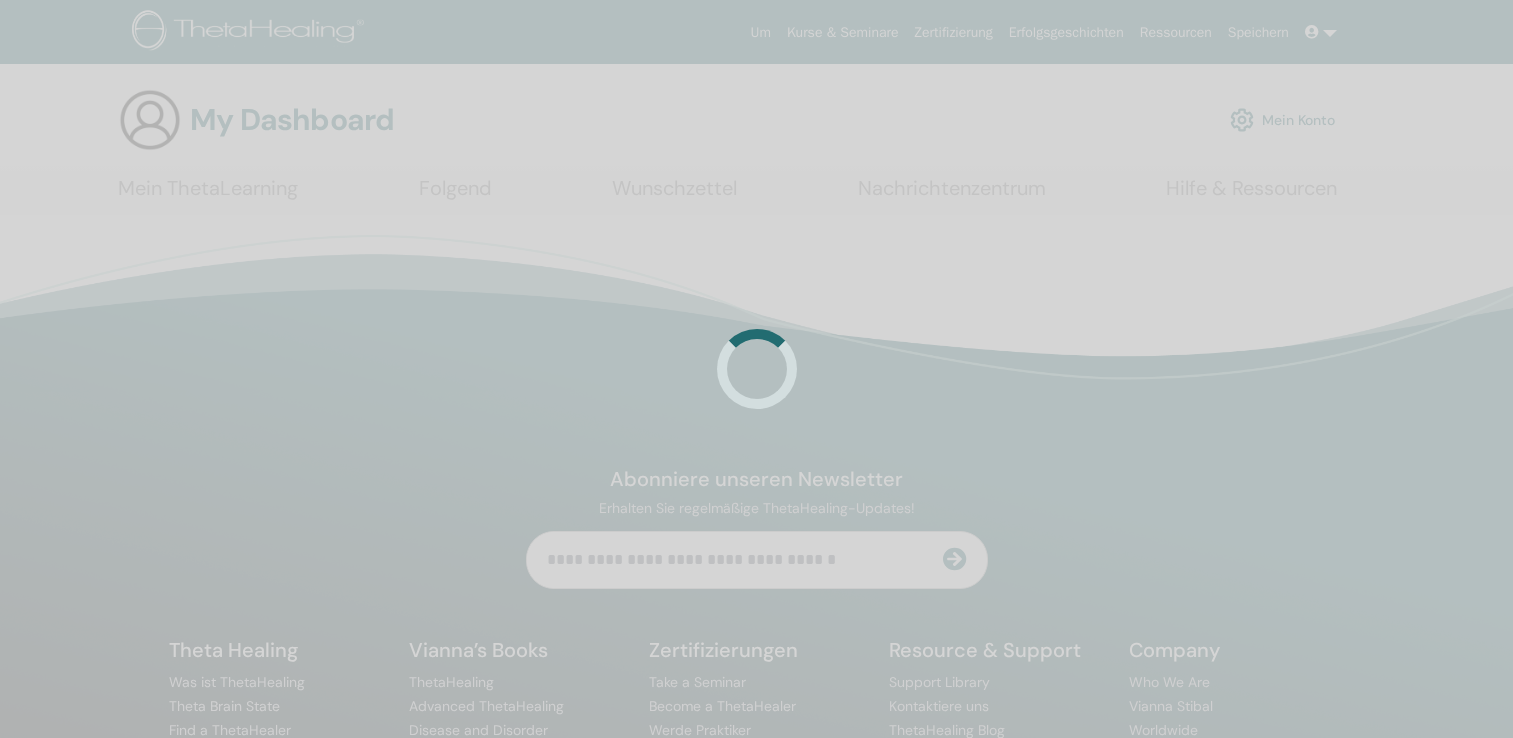 scroll, scrollTop: 0, scrollLeft: 0, axis: both 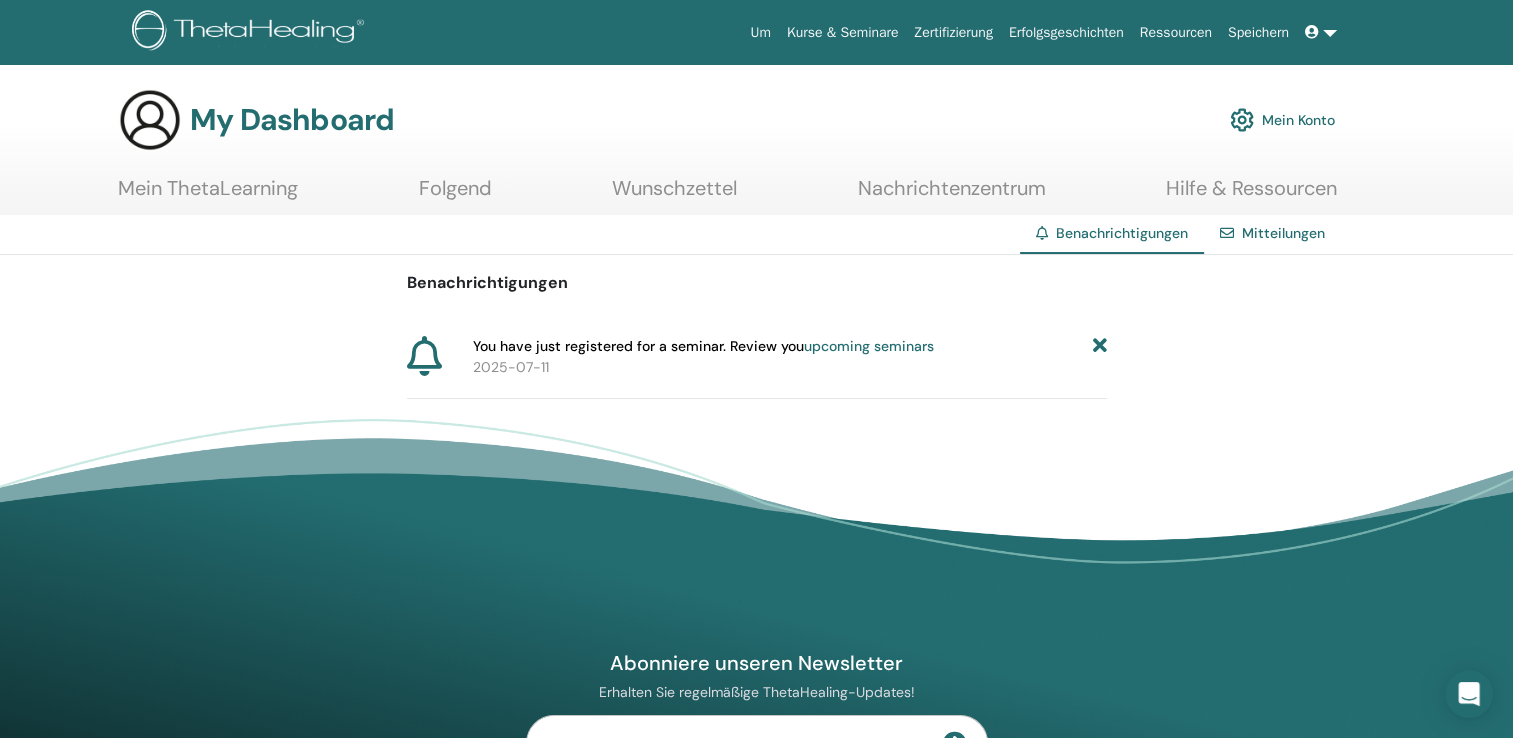 click at bounding box center (1099, 346) 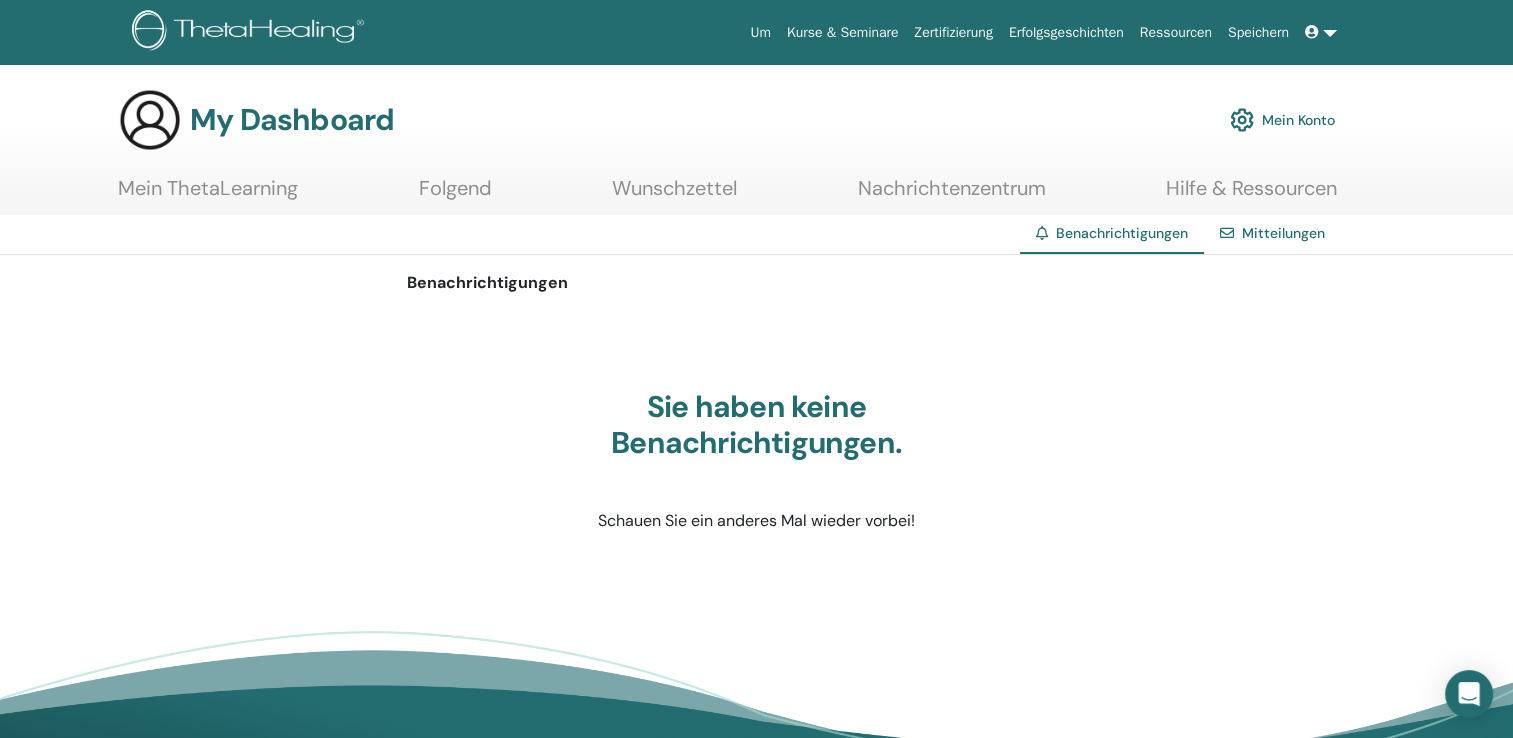 click on "Kurse & Seminare" at bounding box center [843, 32] 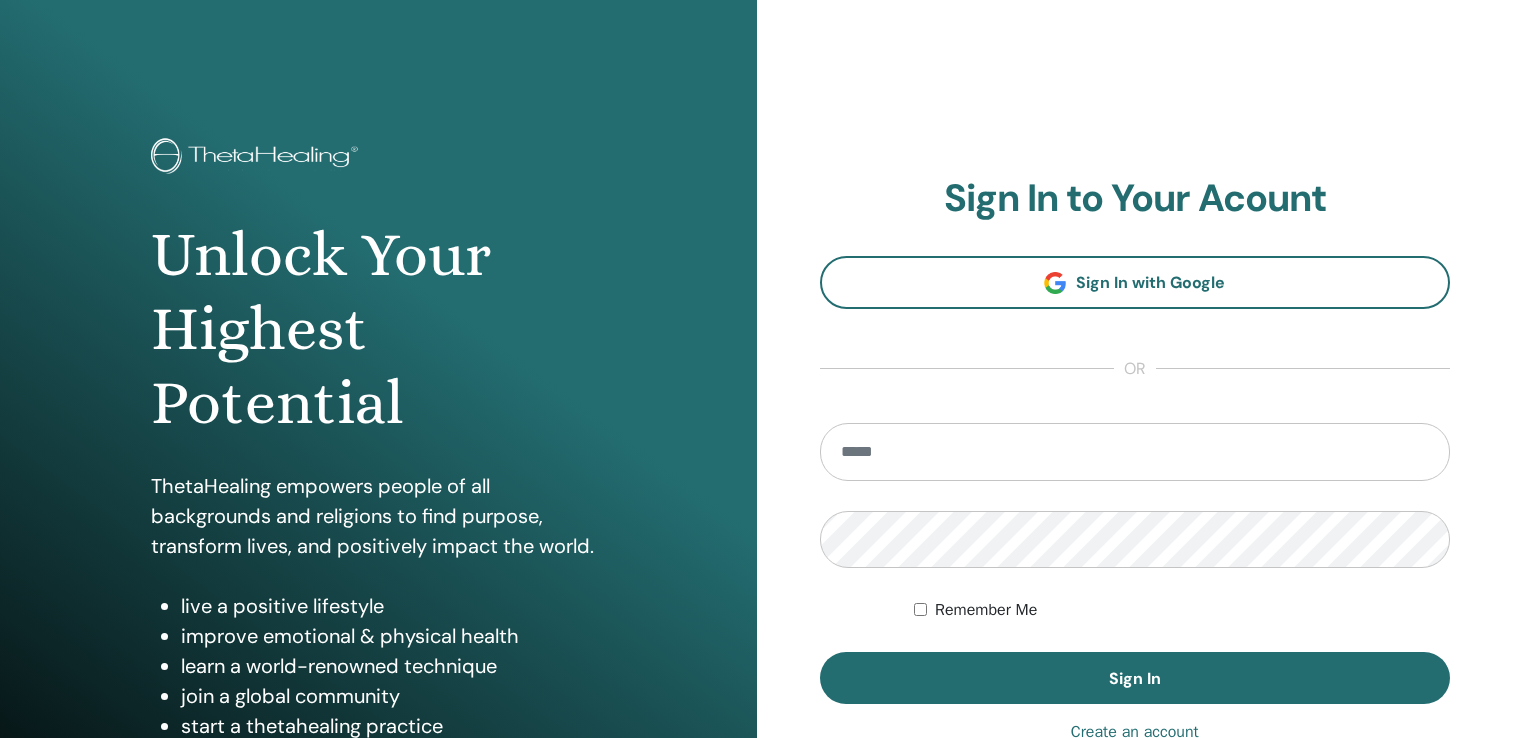 scroll, scrollTop: 0, scrollLeft: 0, axis: both 